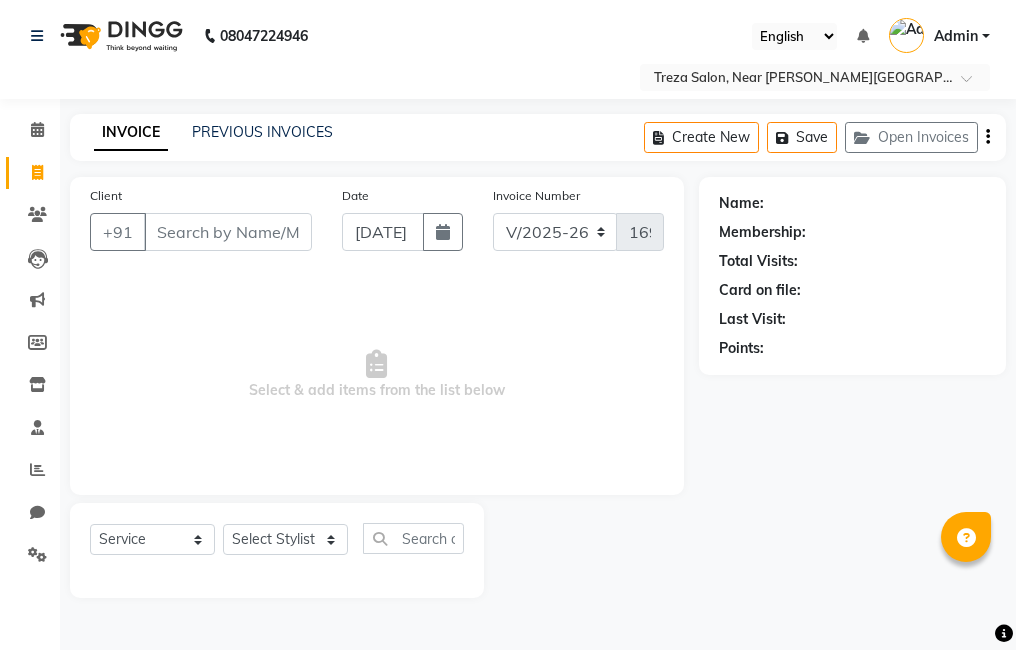 select on "7633" 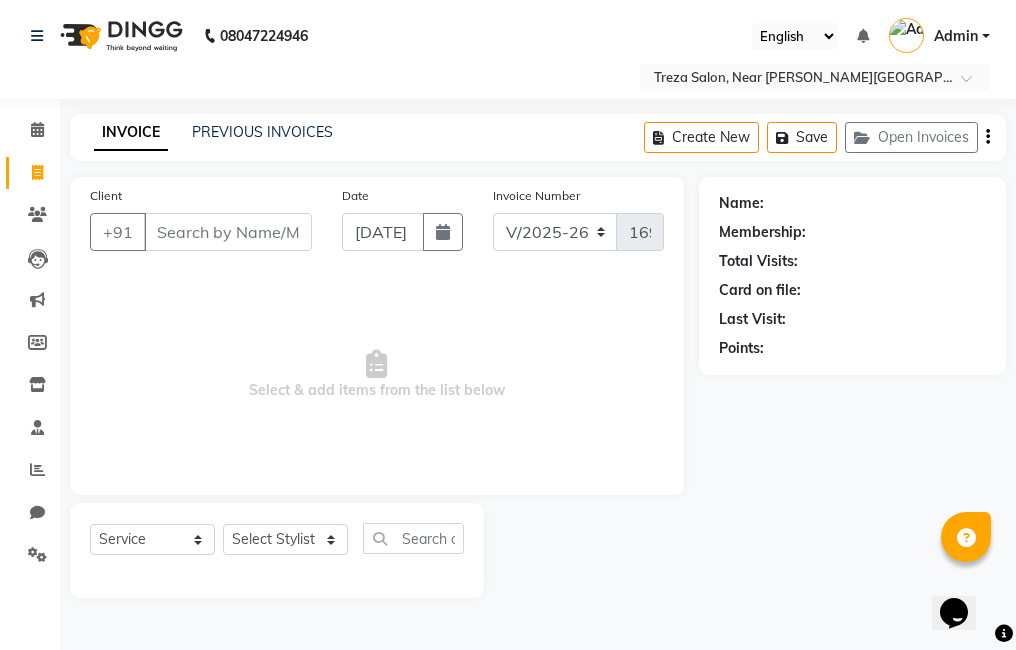 scroll, scrollTop: 0, scrollLeft: 0, axis: both 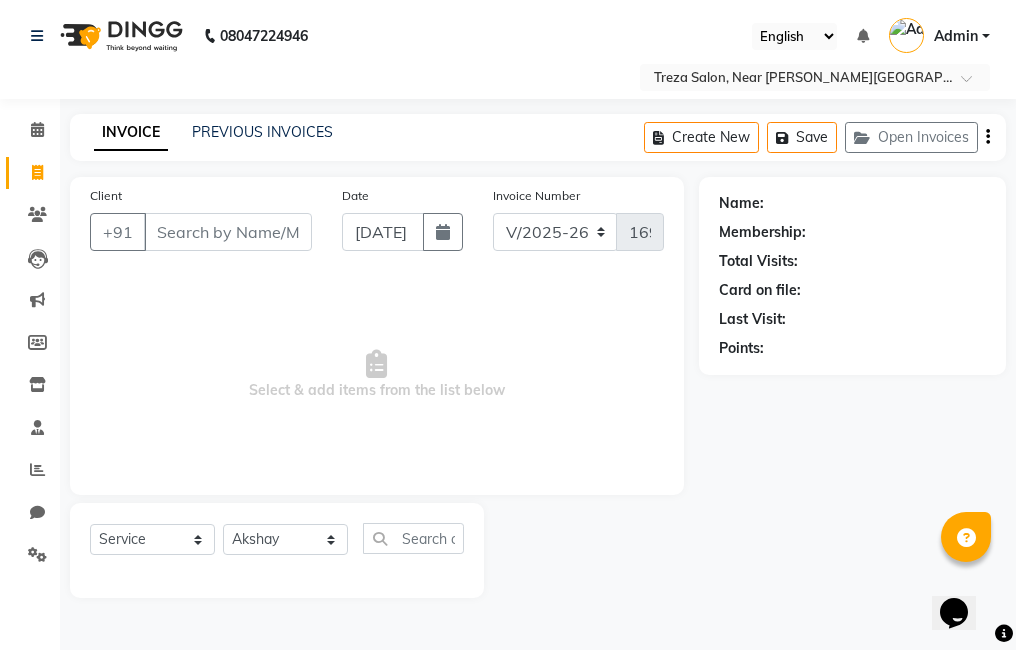 click on "Select Stylist [PERSON_NAME] Amulie Anju [PERSON_NAME] [PERSON_NAME] Jeeshma [PERSON_NAME] [PERSON_NAME] Shijo" 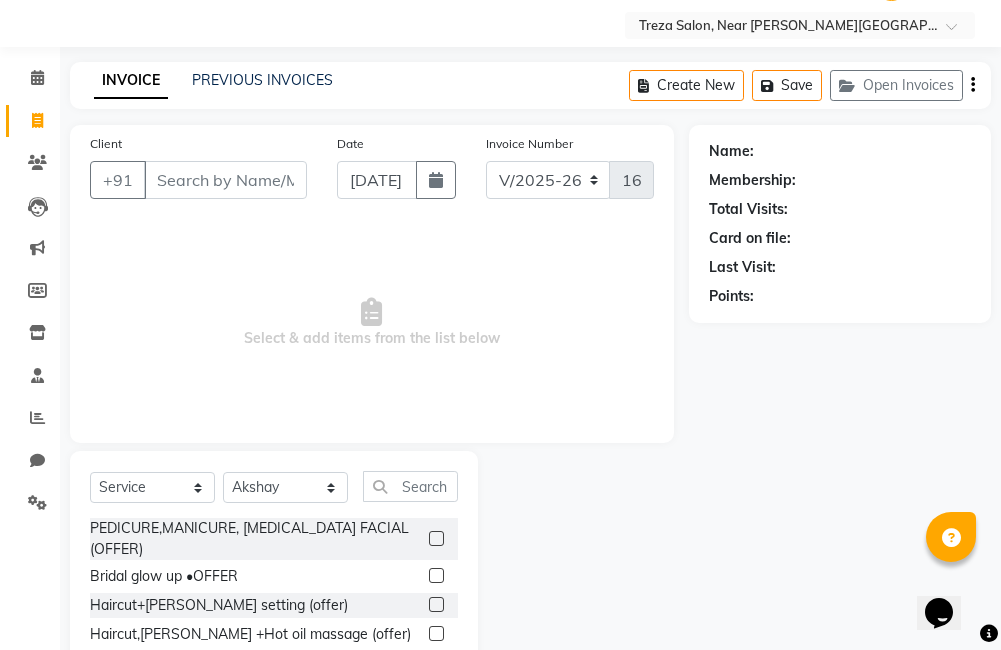 scroll, scrollTop: 178, scrollLeft: 0, axis: vertical 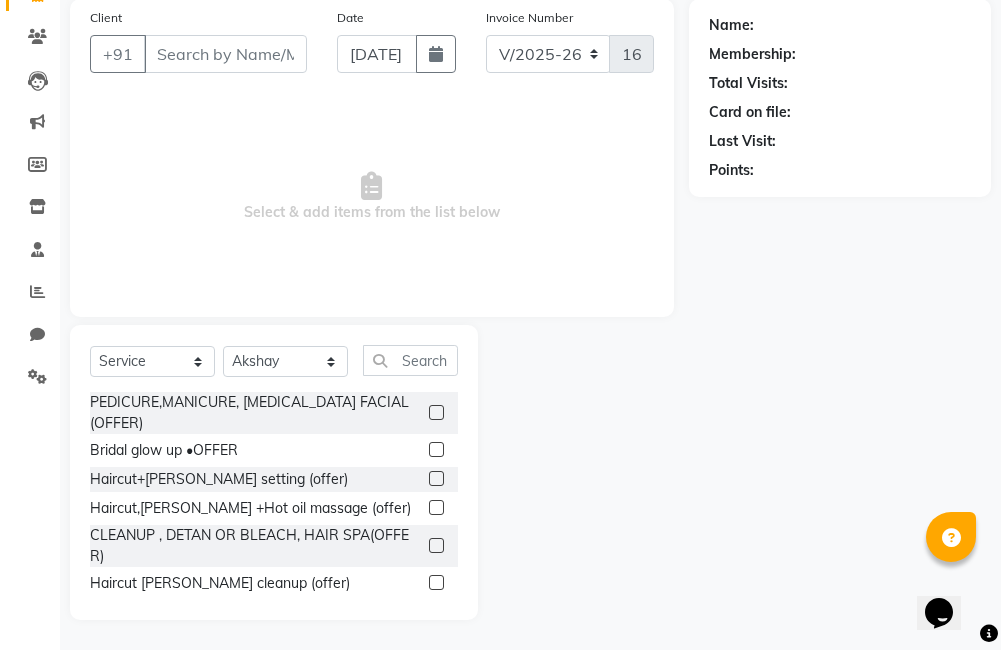 click 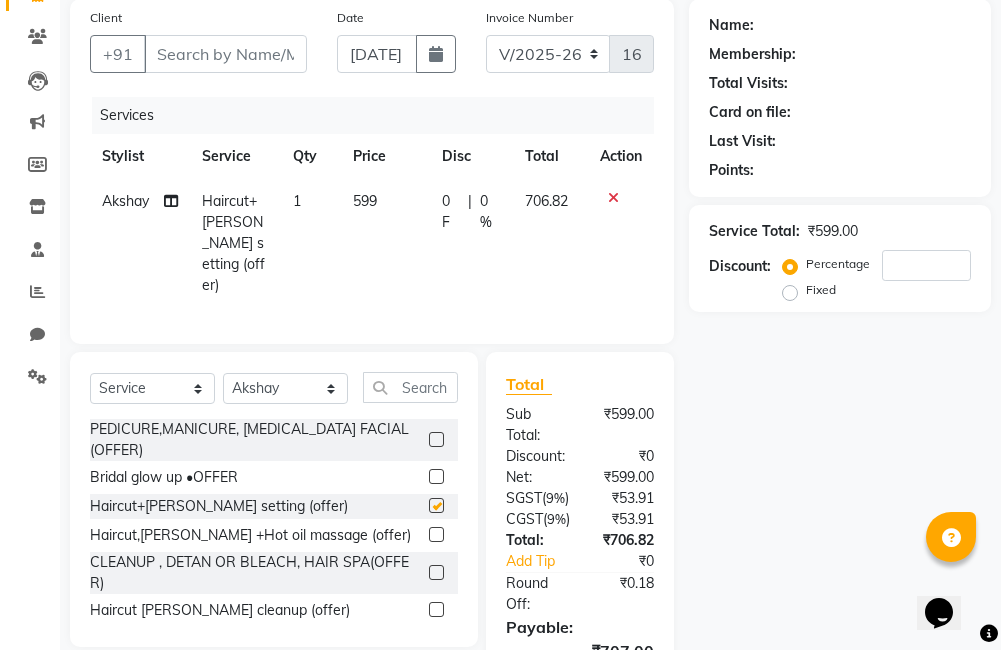 checkbox on "false" 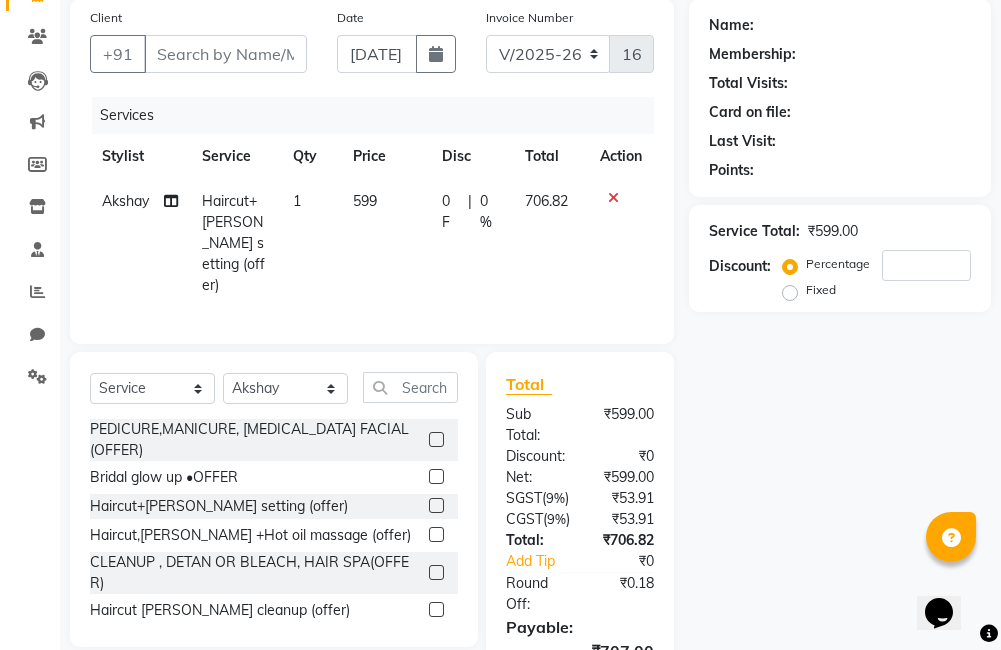 scroll, scrollTop: 327, scrollLeft: 0, axis: vertical 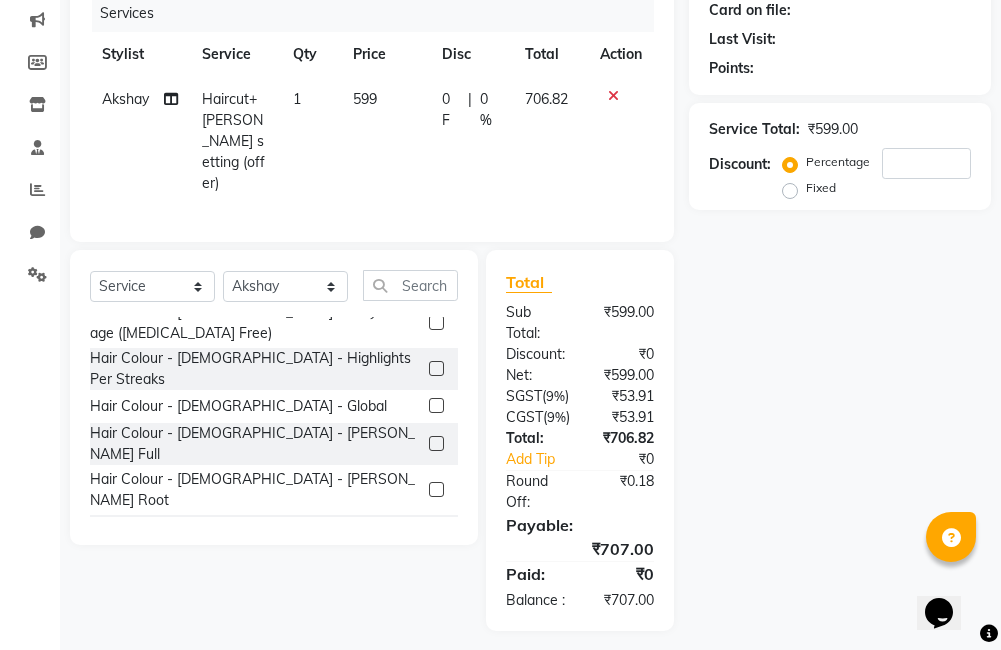click 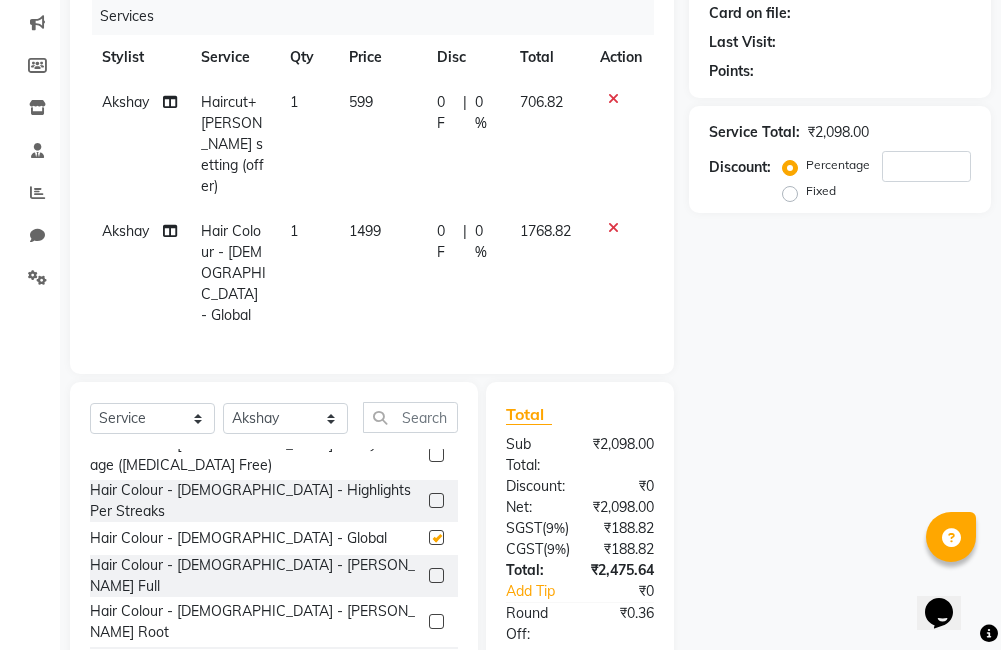 checkbox on "false" 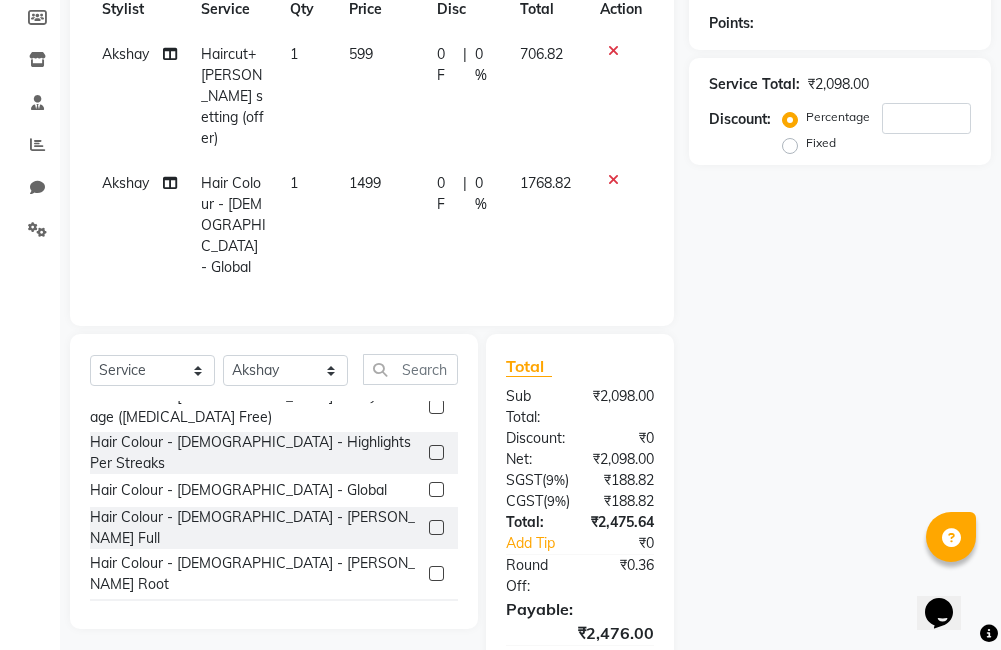 scroll, scrollTop: 331, scrollLeft: 0, axis: vertical 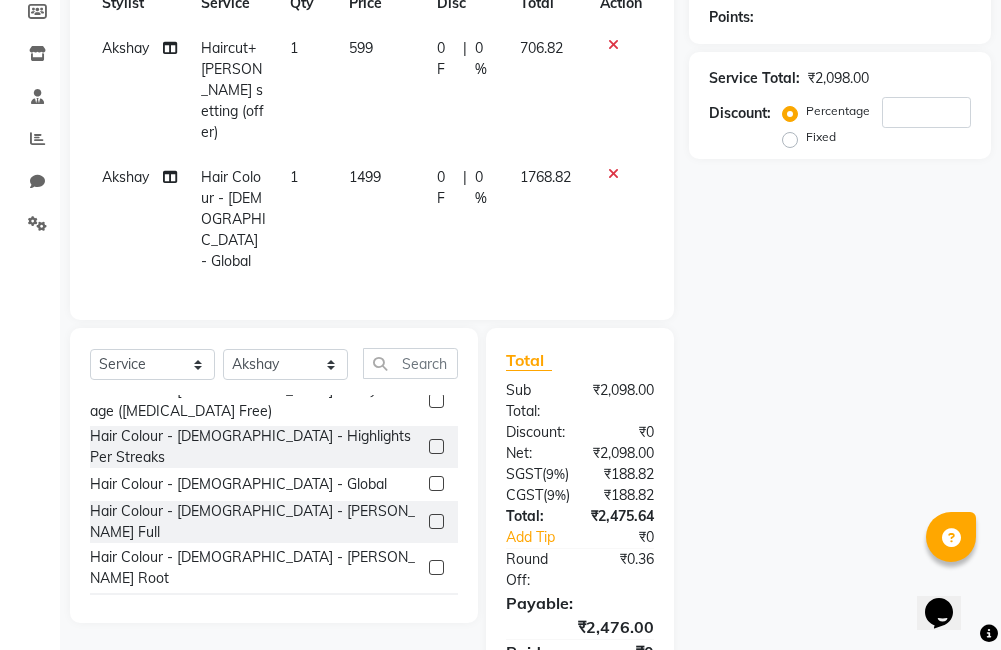 click 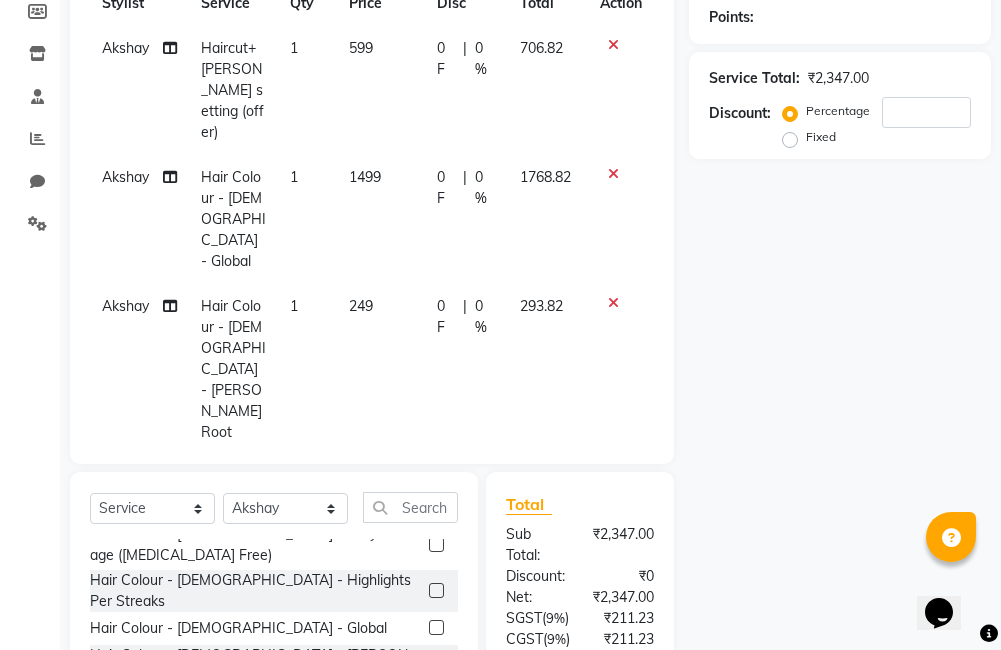checkbox on "false" 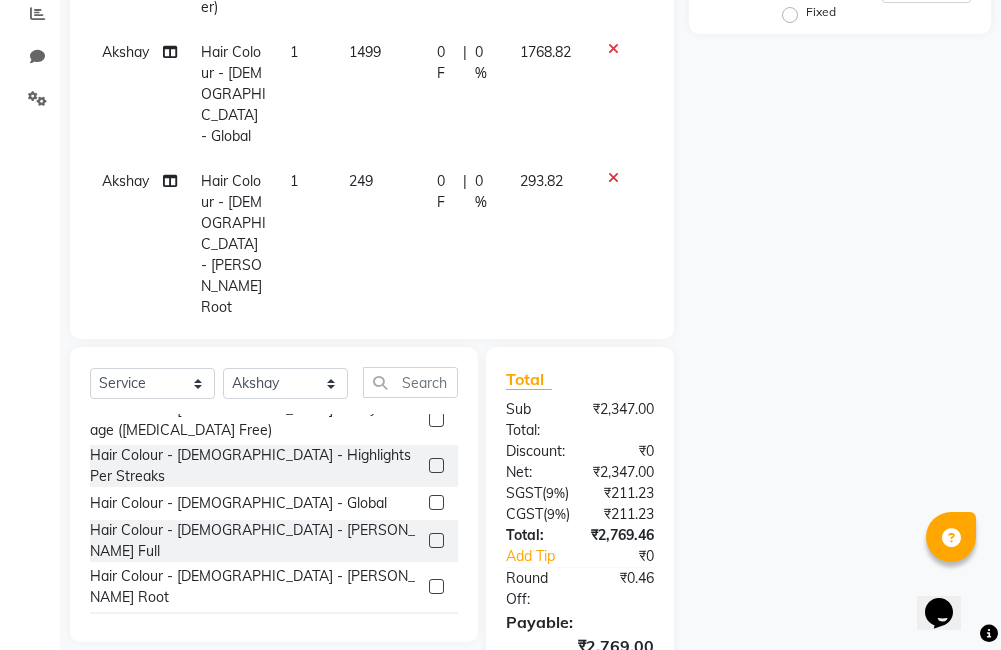 scroll, scrollTop: 471, scrollLeft: 0, axis: vertical 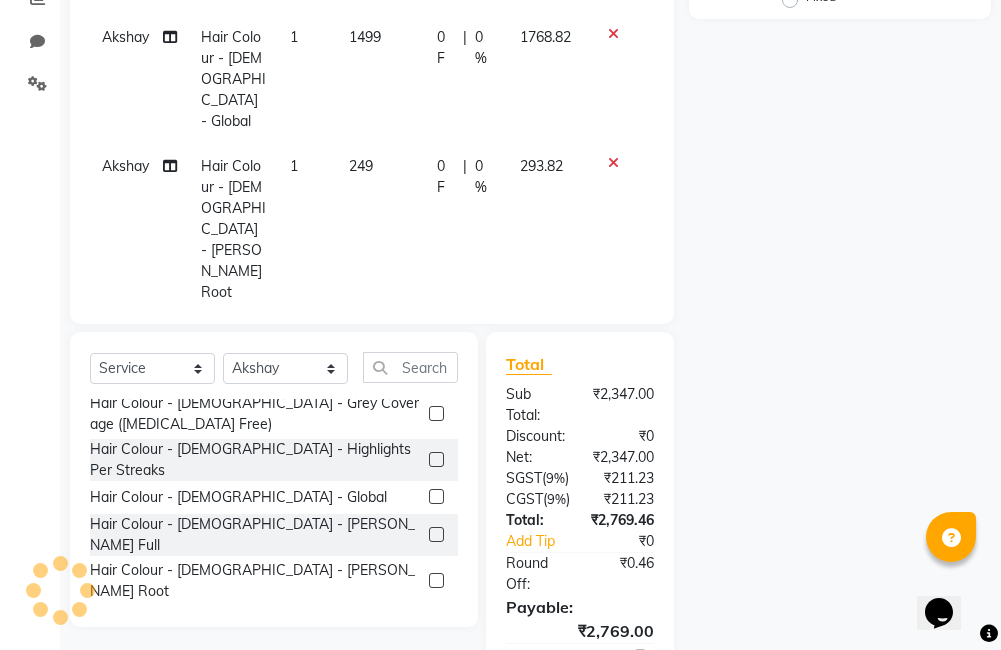 click 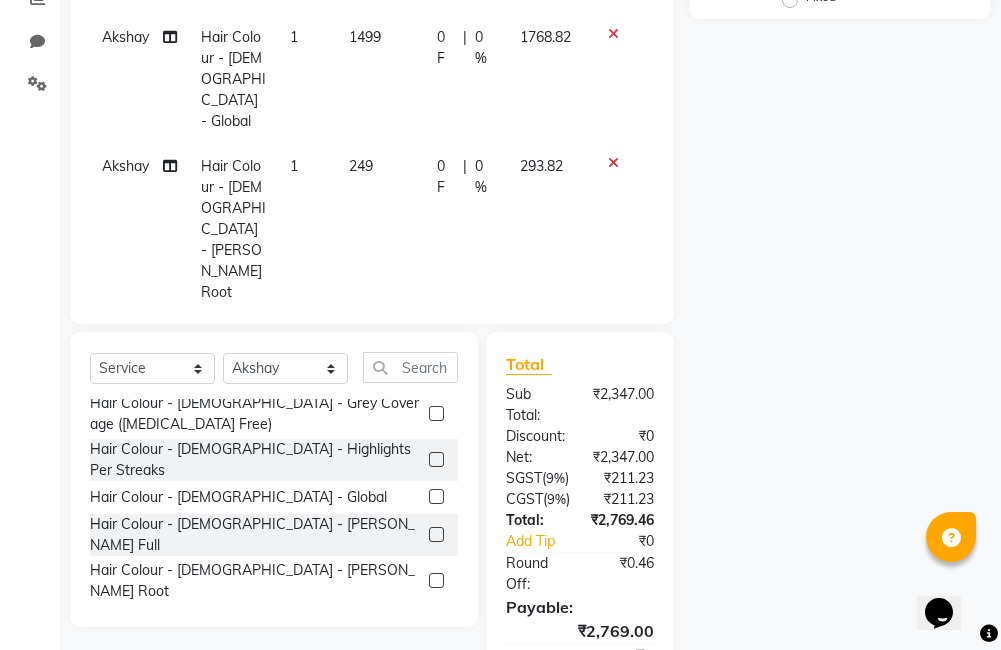 click 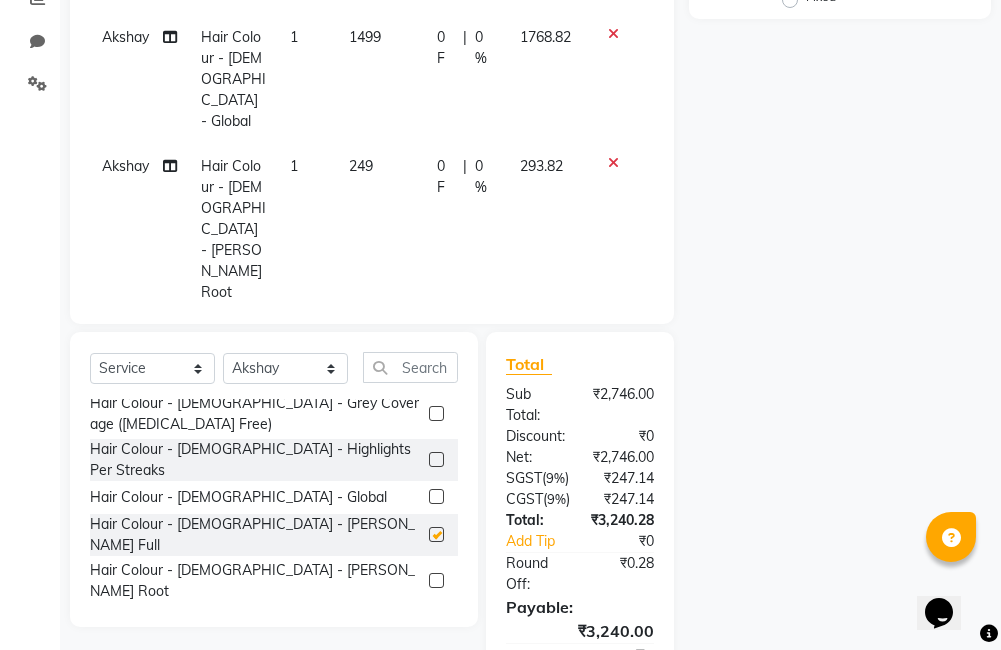 checkbox on "false" 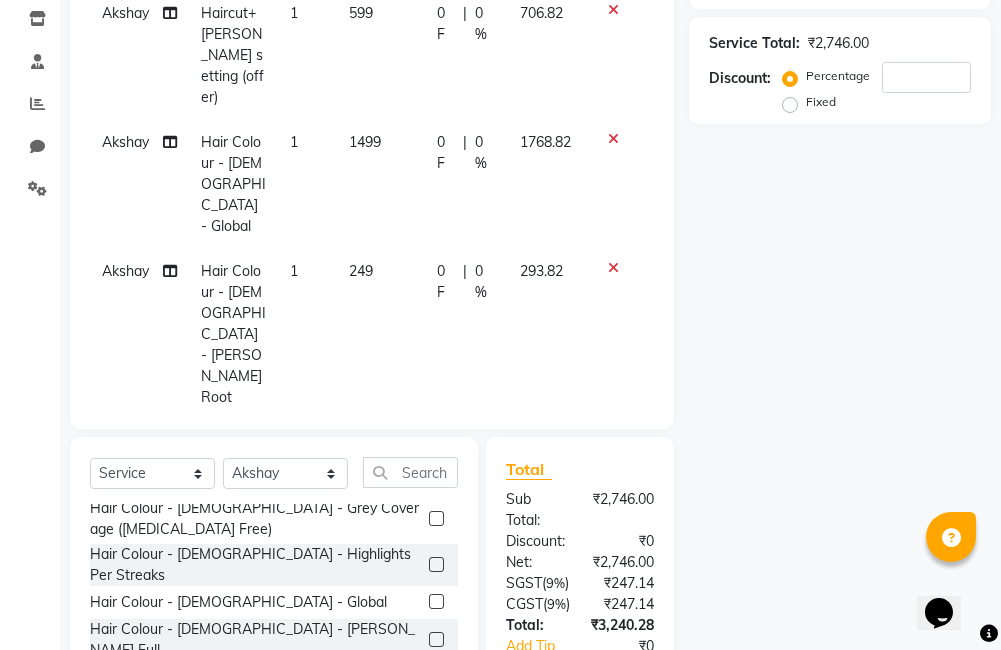 scroll, scrollTop: 367, scrollLeft: 0, axis: vertical 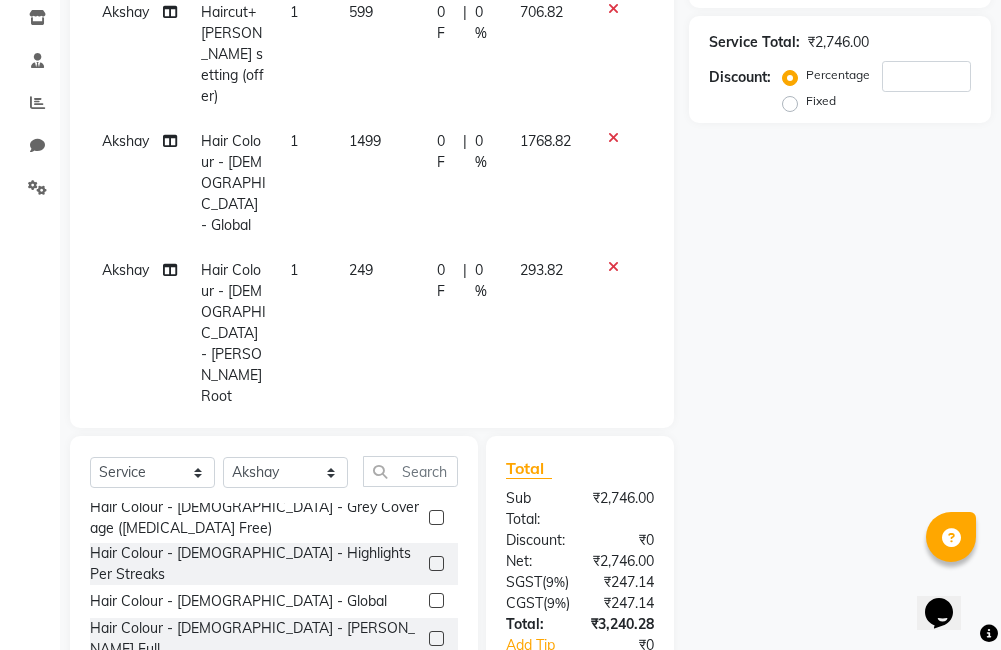 click 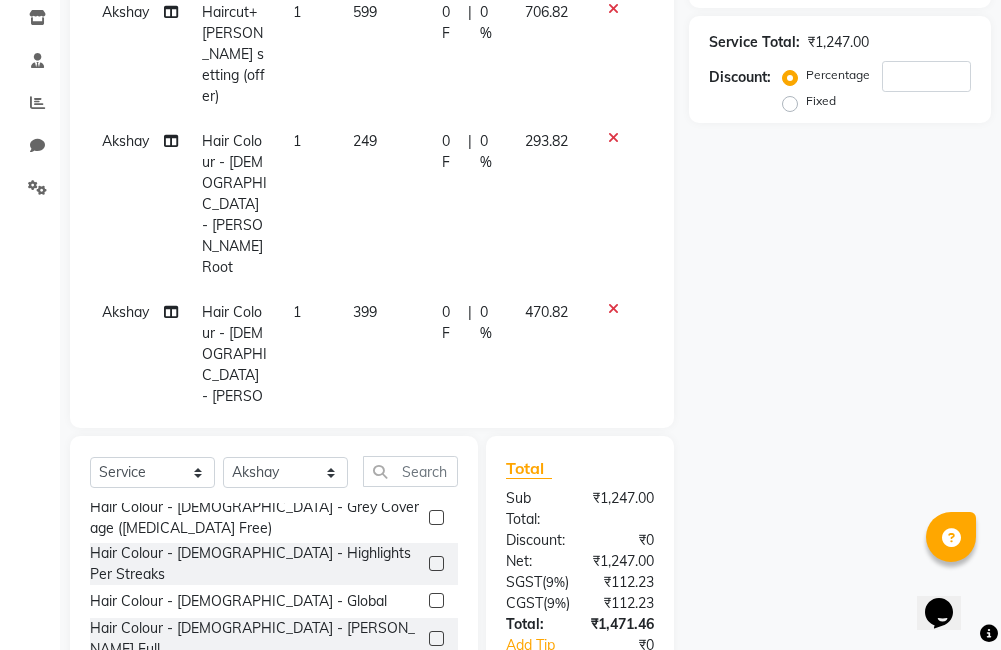 click 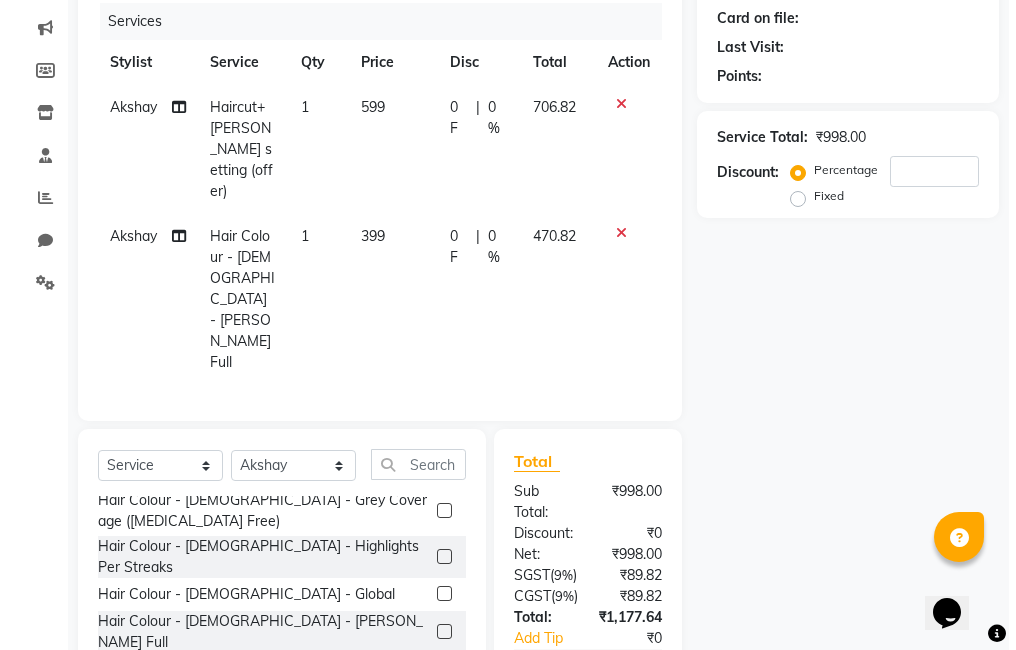 scroll, scrollTop: 192, scrollLeft: 0, axis: vertical 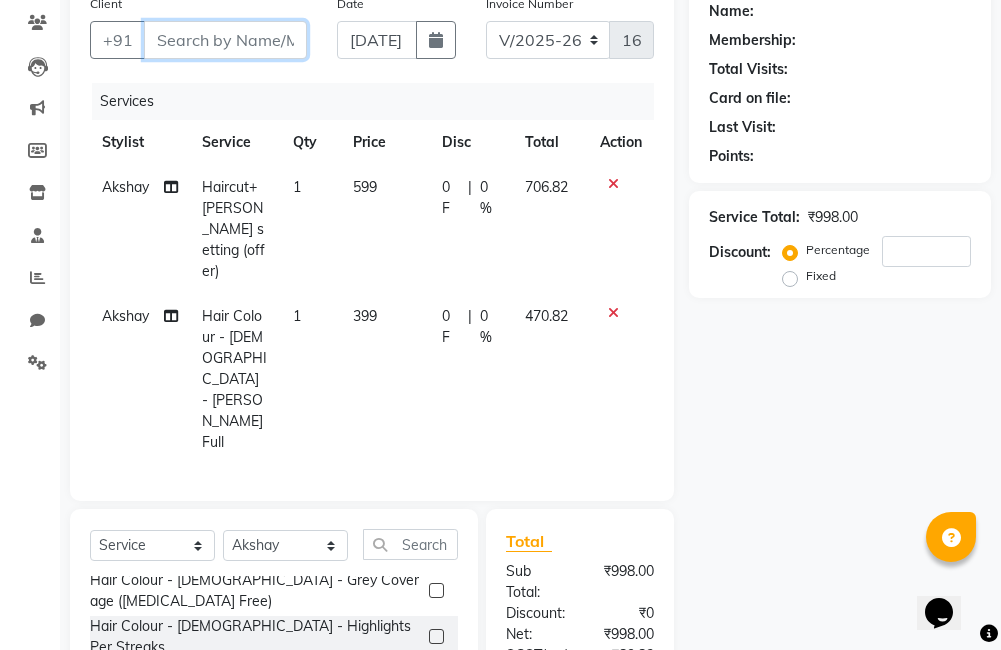 click on "Client" at bounding box center (225, 40) 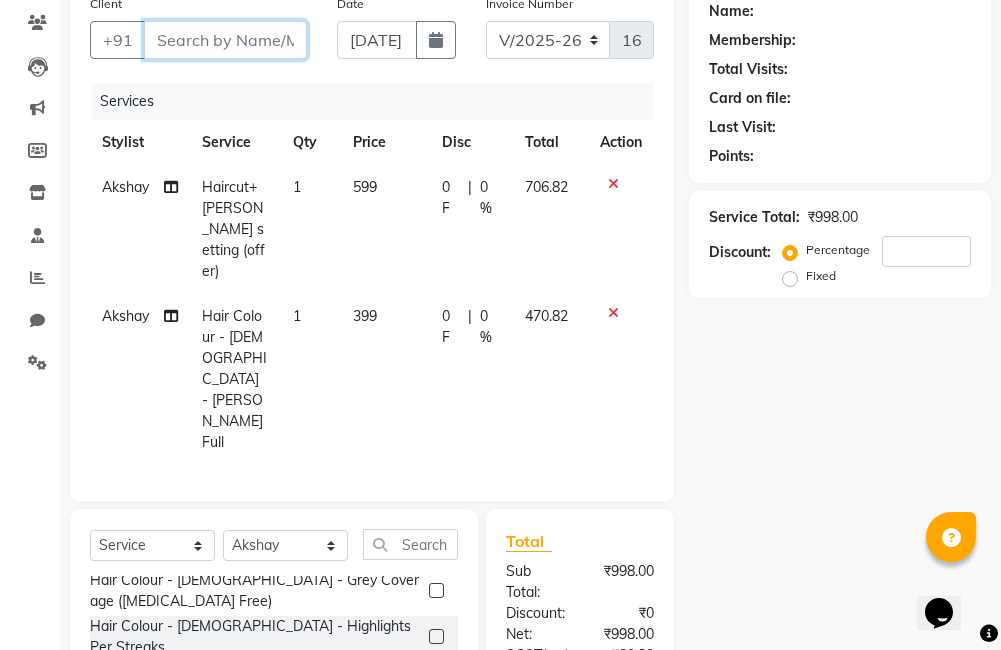 type on "9" 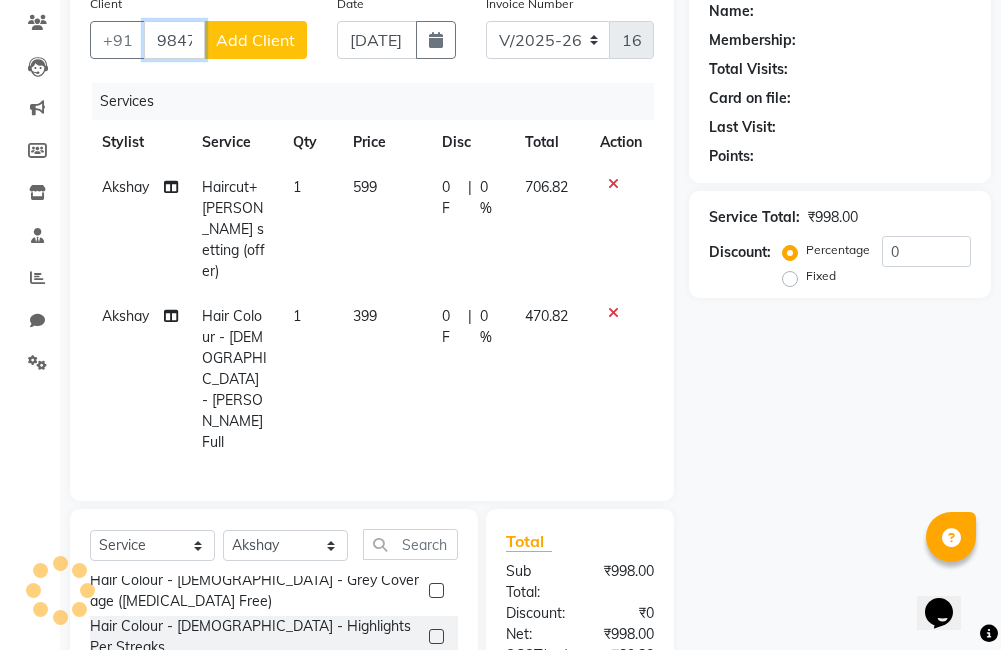 type on "9847322777" 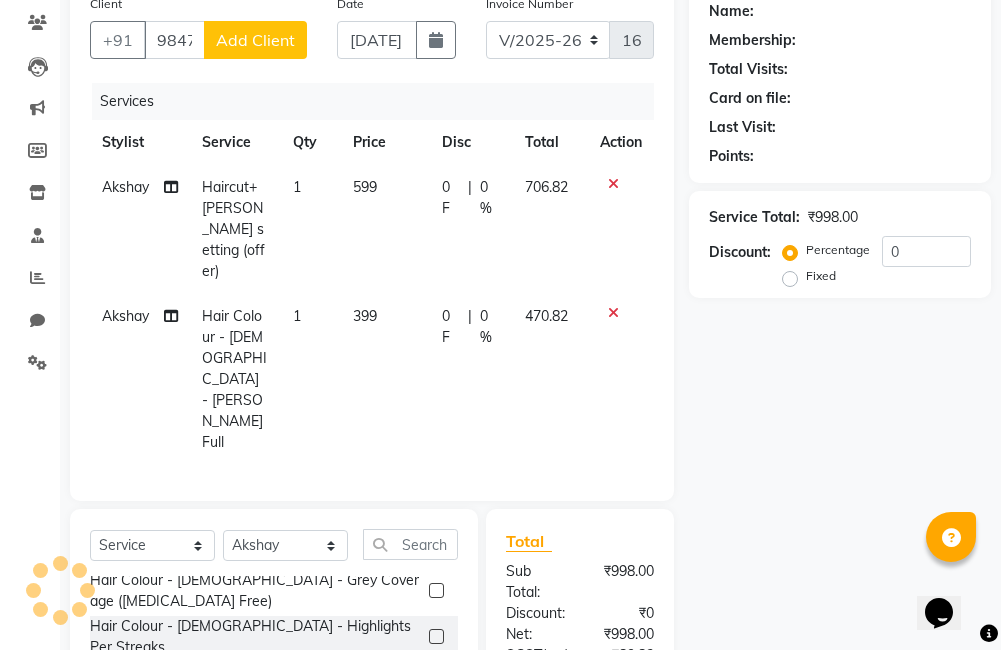click on "Add Client" 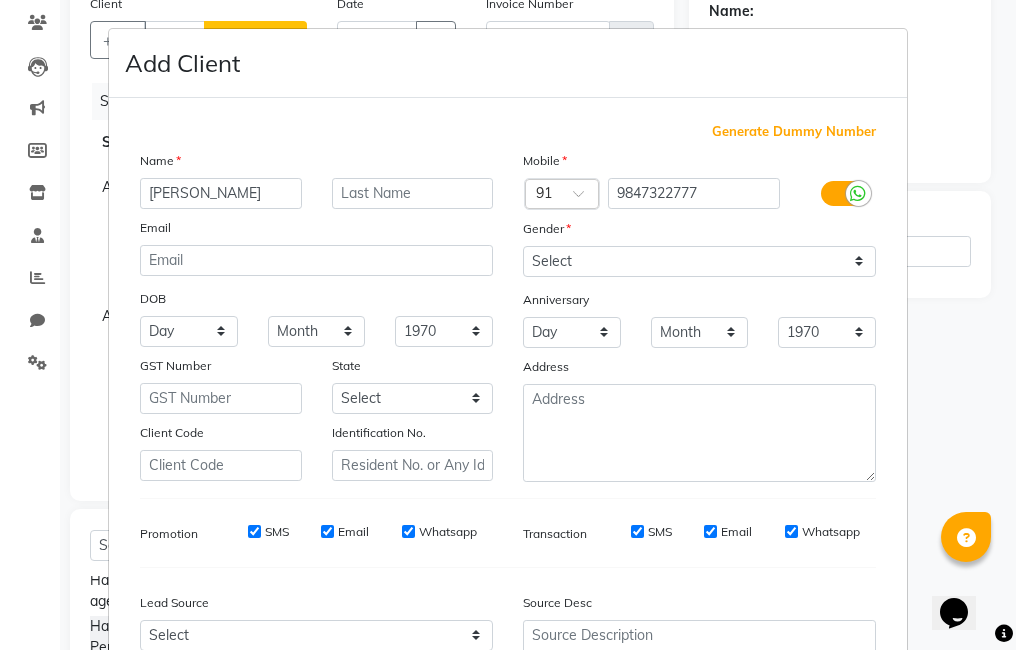 type on "[PERSON_NAME]" 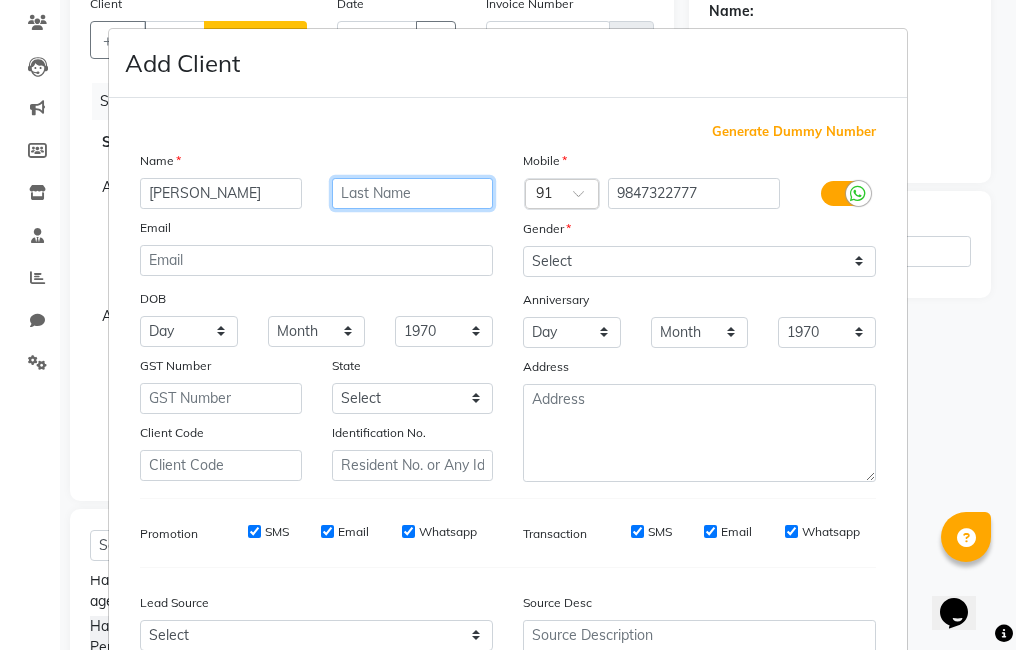 click at bounding box center [413, 193] 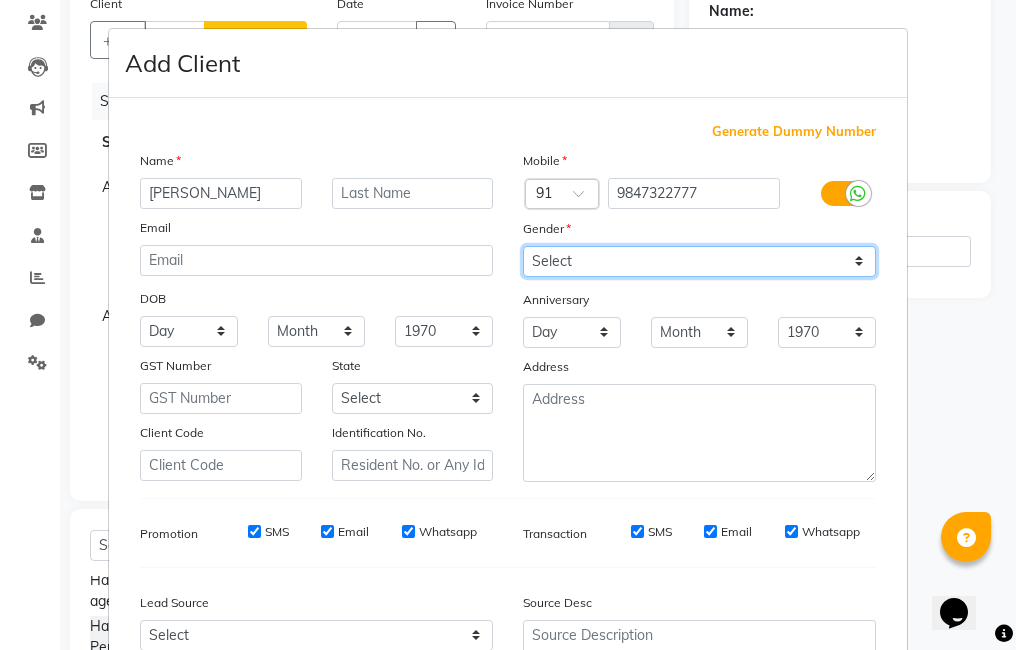 click on "Select [DEMOGRAPHIC_DATA] [DEMOGRAPHIC_DATA] Other Prefer Not To Say" at bounding box center (699, 261) 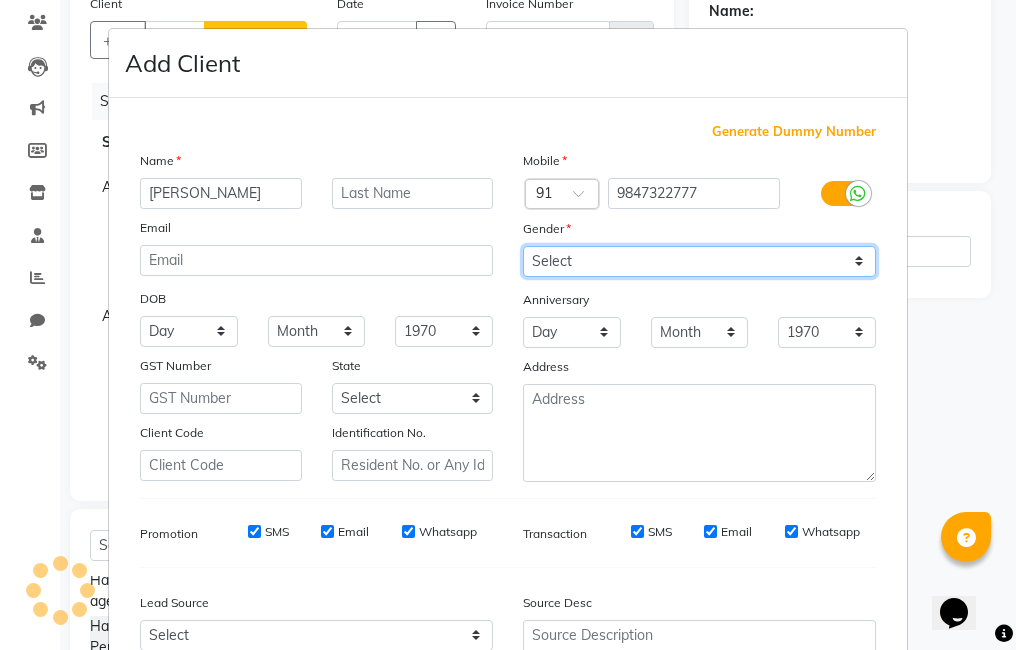click on "Select [DEMOGRAPHIC_DATA] [DEMOGRAPHIC_DATA] Other Prefer Not To Say" at bounding box center [699, 261] 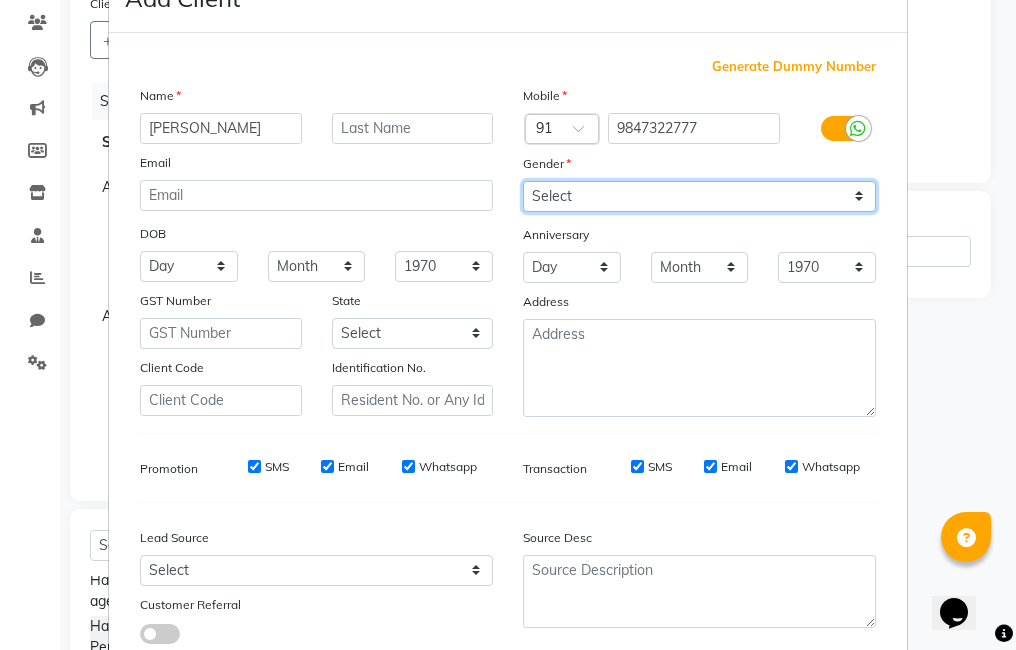 scroll, scrollTop: 66, scrollLeft: 0, axis: vertical 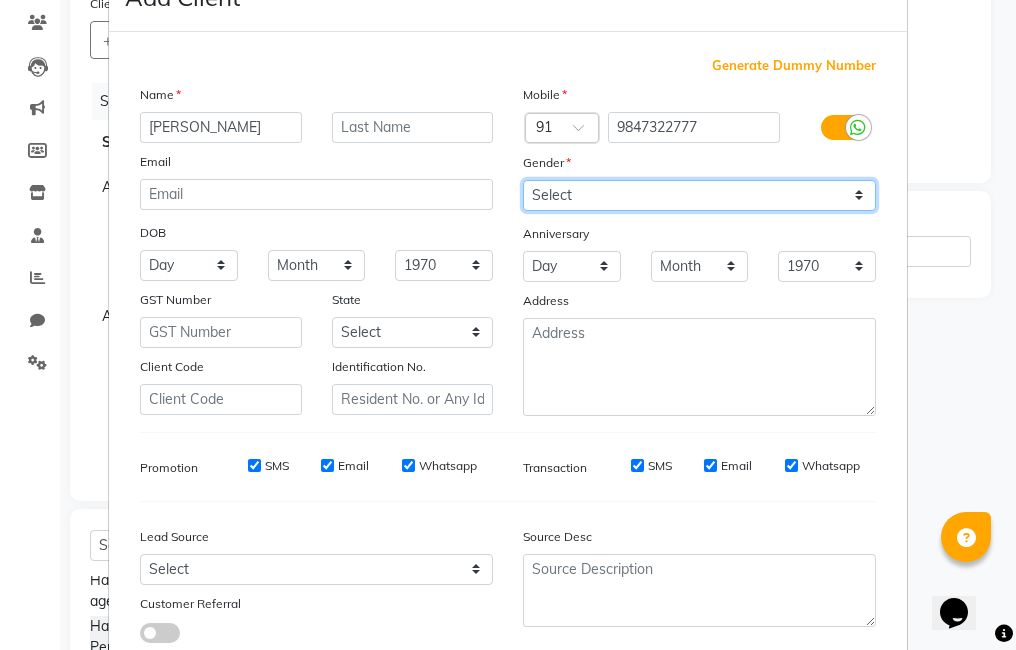 click on "Select [DEMOGRAPHIC_DATA] [DEMOGRAPHIC_DATA] Other Prefer Not To Say" at bounding box center (699, 195) 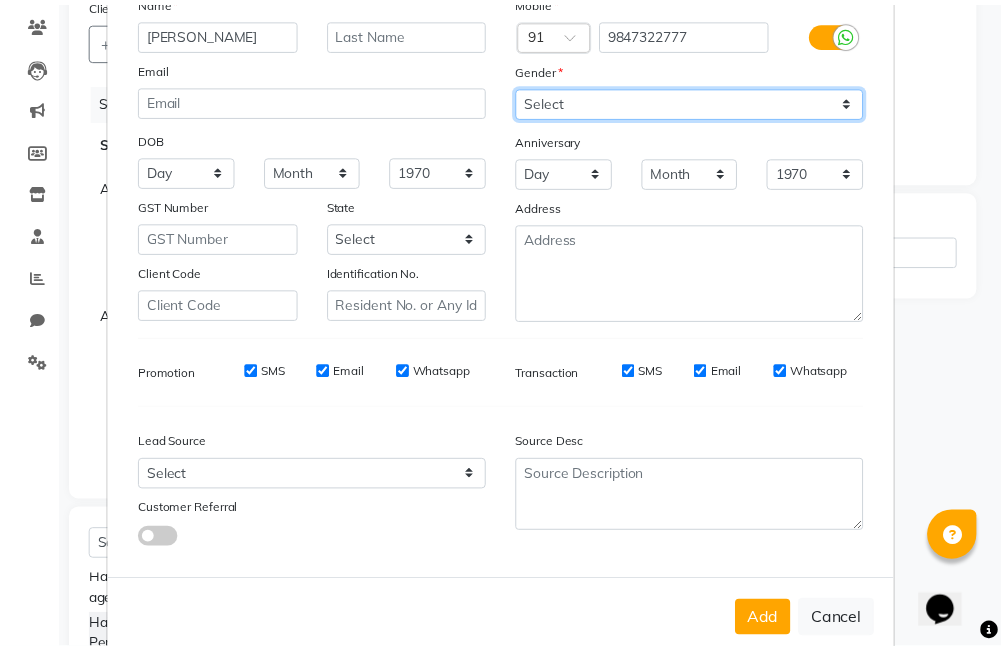 scroll, scrollTop: 194, scrollLeft: 0, axis: vertical 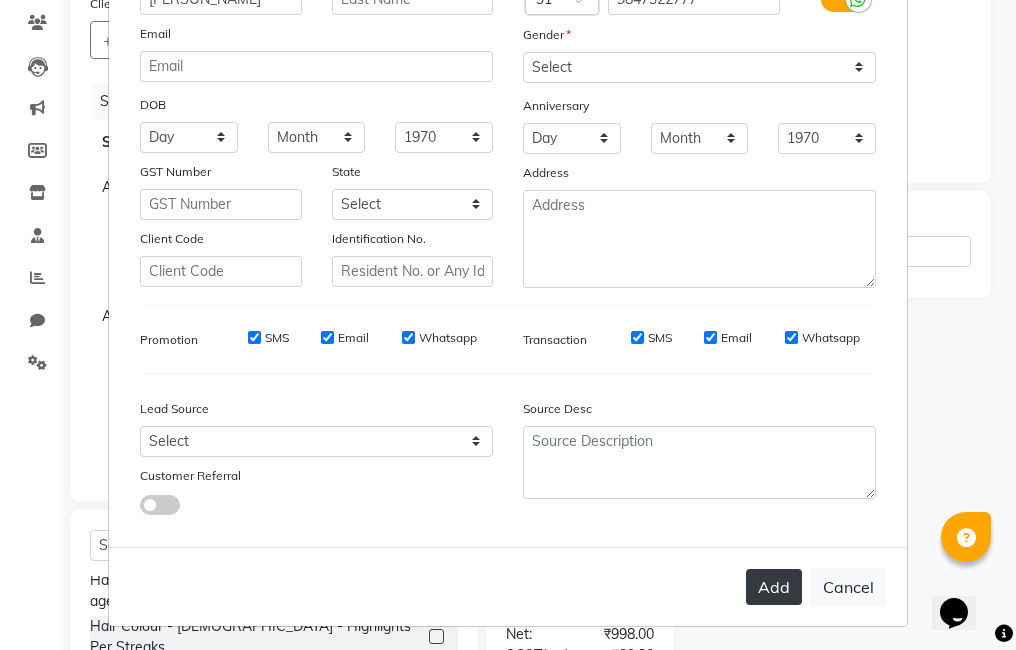 click on "Add" at bounding box center (774, 587) 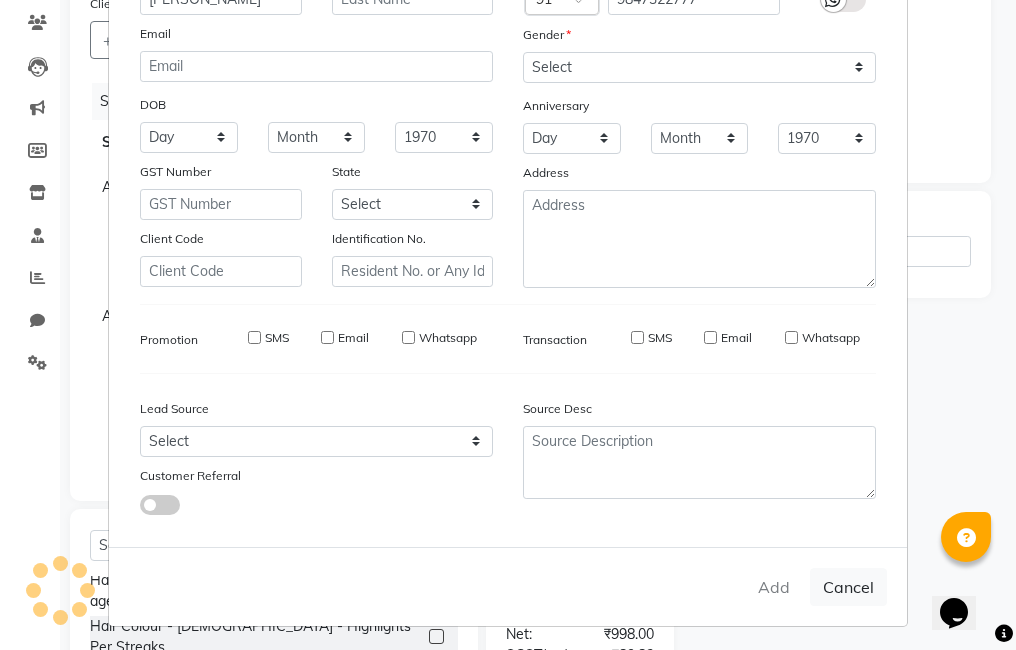 type 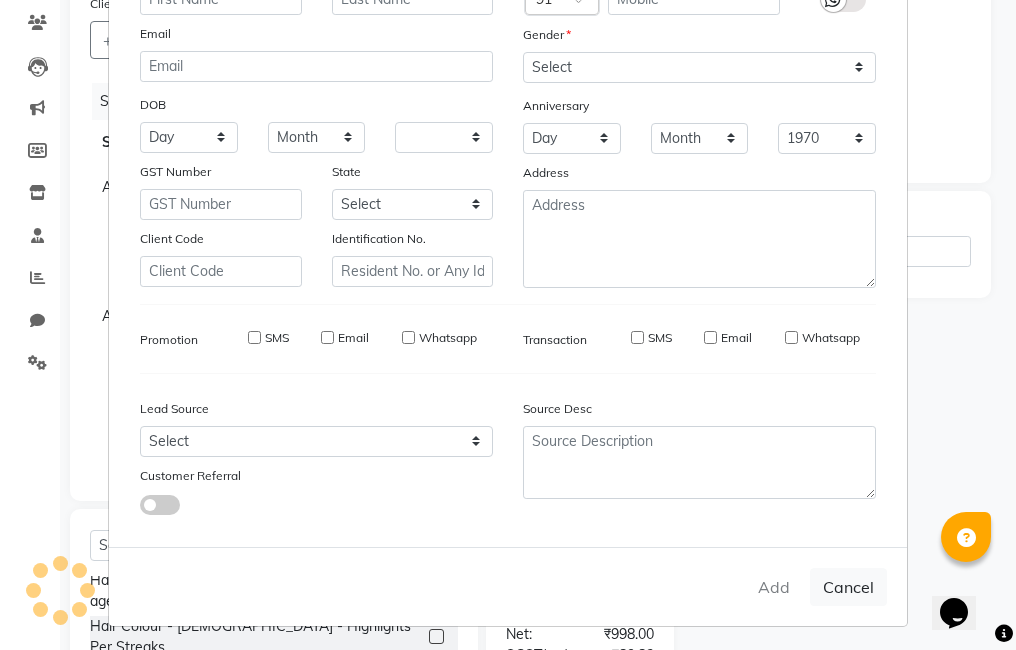 select 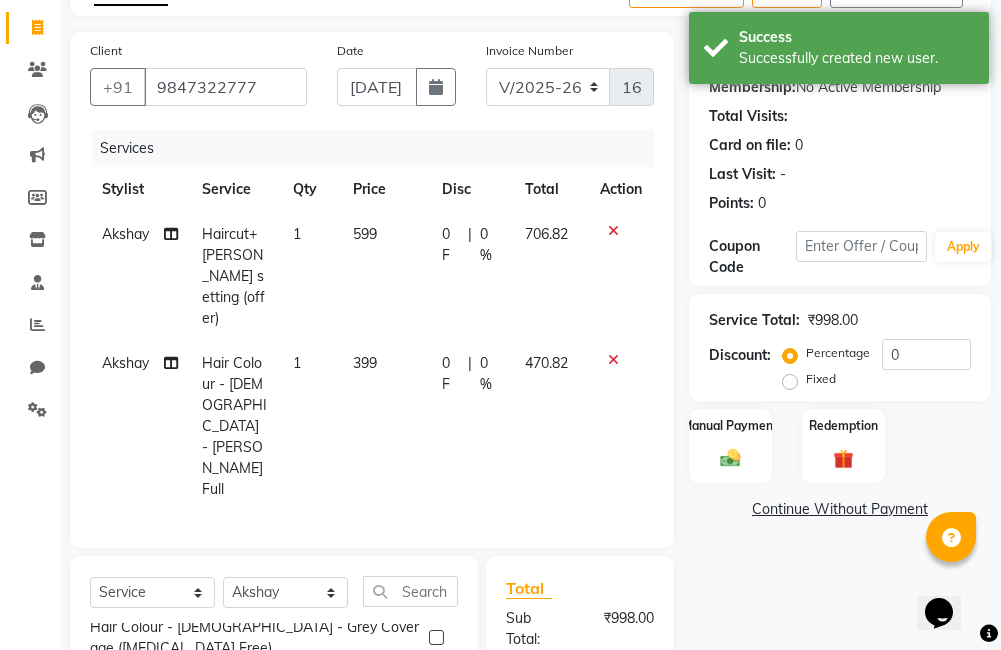 scroll, scrollTop: 77, scrollLeft: 0, axis: vertical 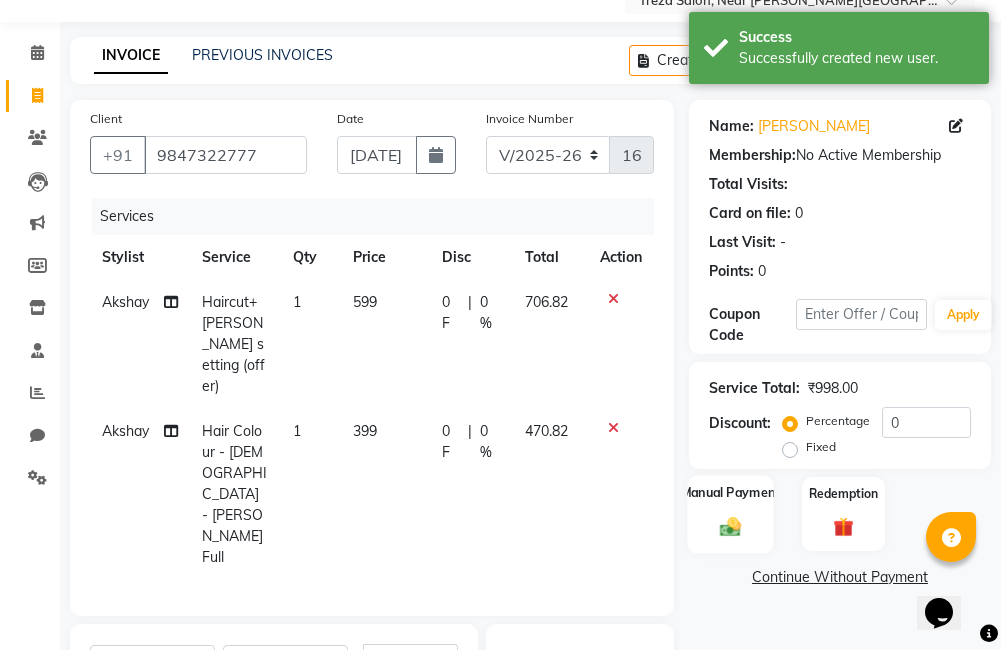 click 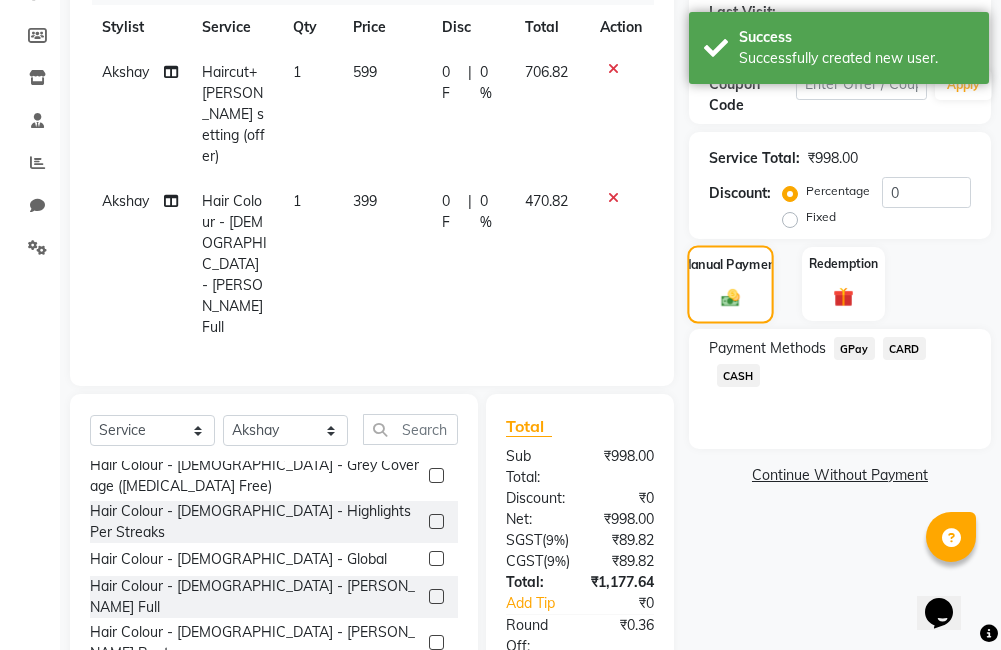 scroll, scrollTop: 306, scrollLeft: 0, axis: vertical 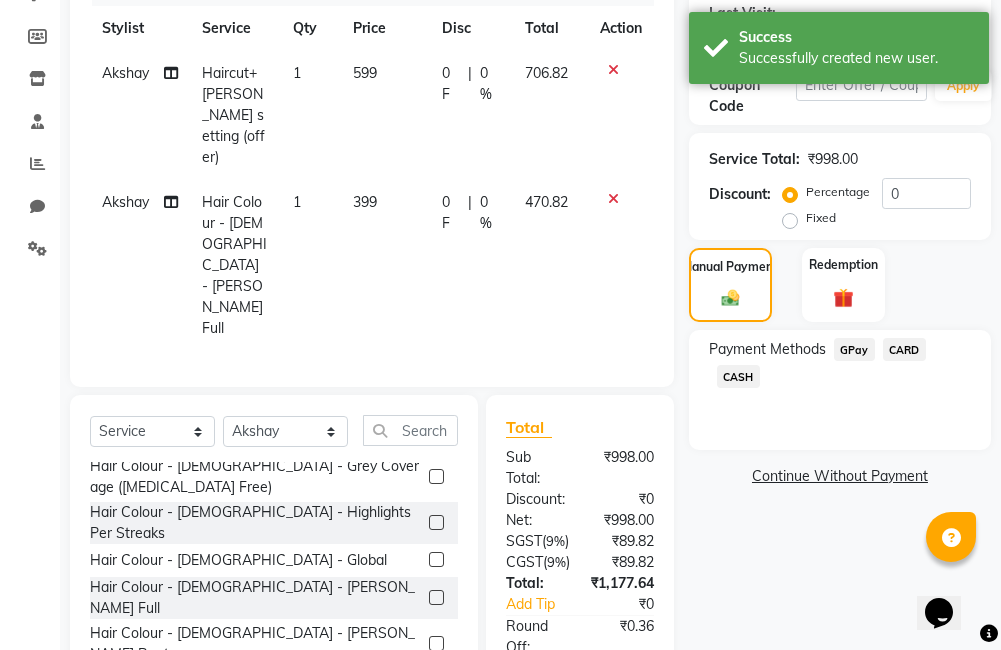 click on "CARD" 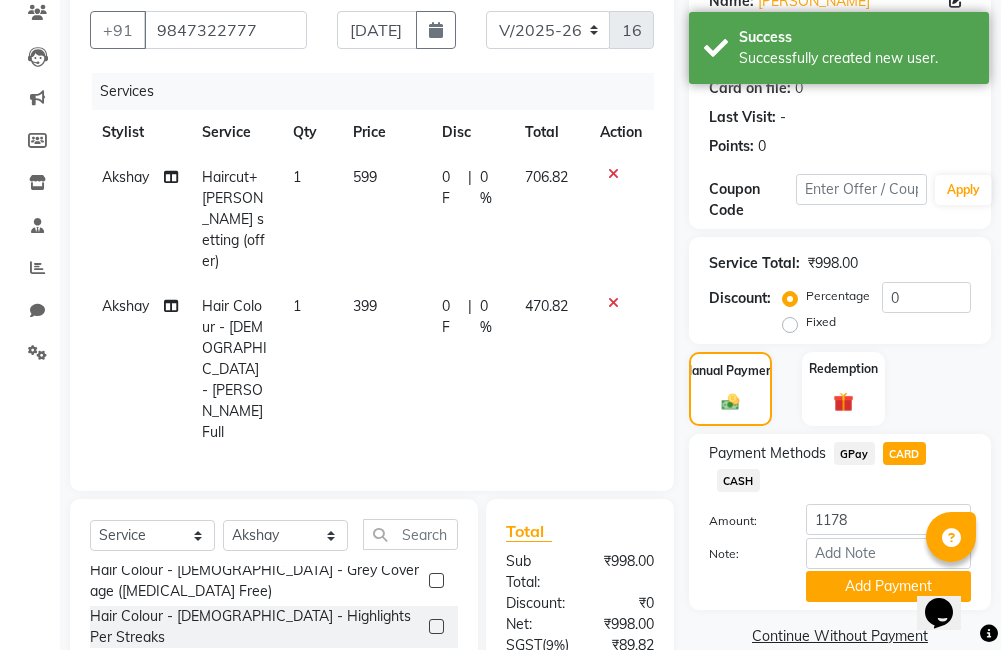 scroll, scrollTop: 160, scrollLeft: 0, axis: vertical 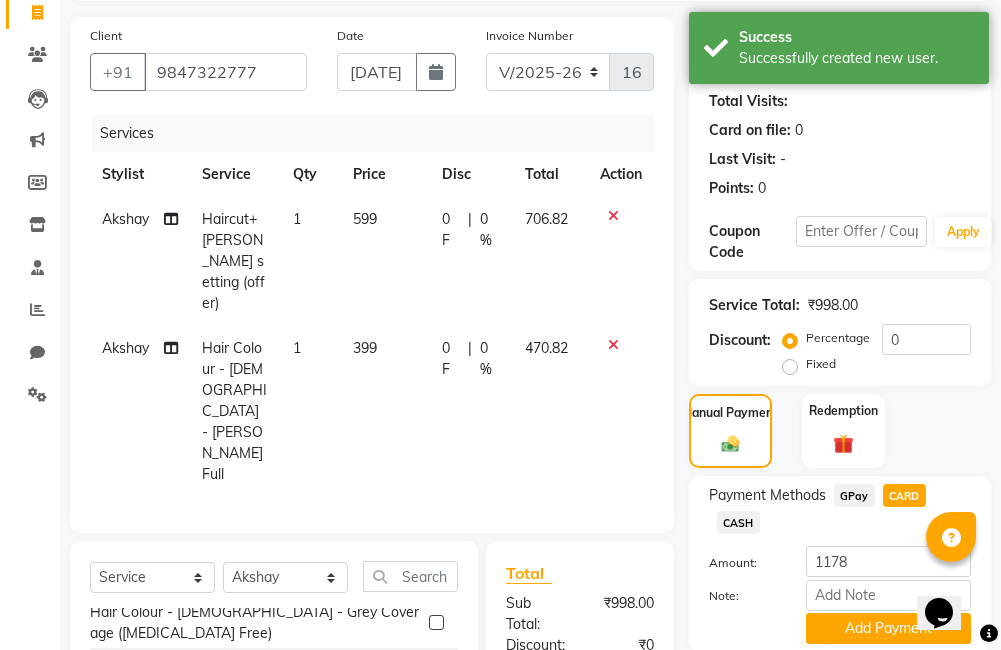 click on "0 F" 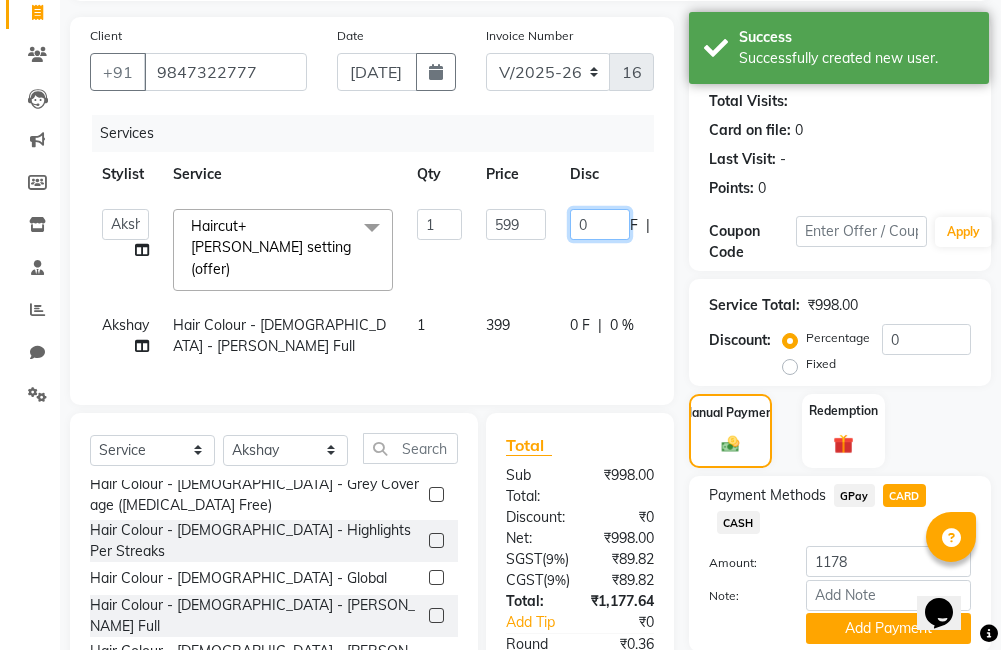 click on "0" 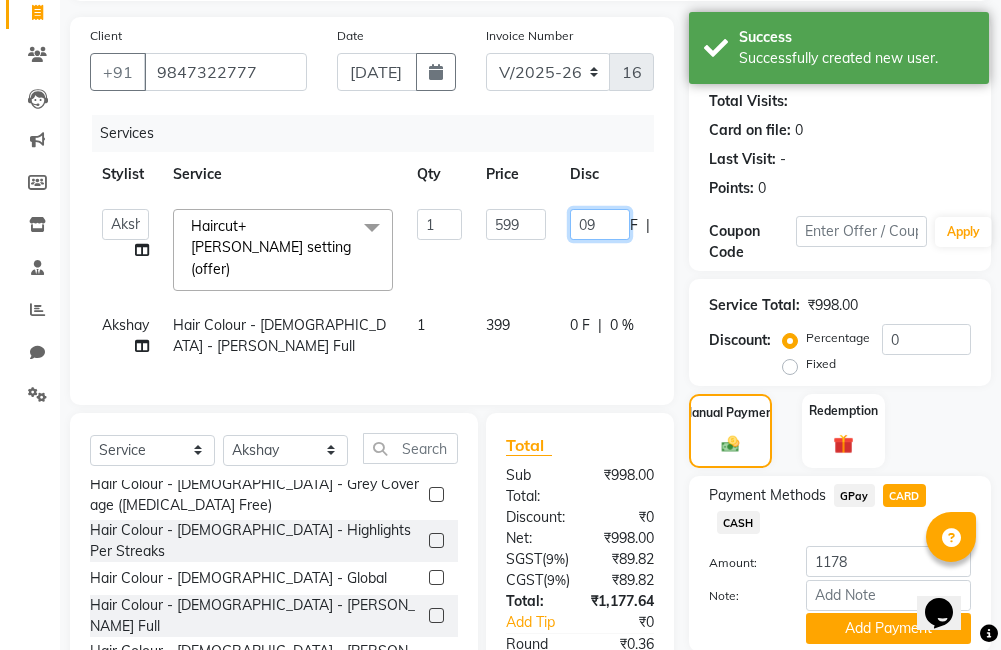 type on "091" 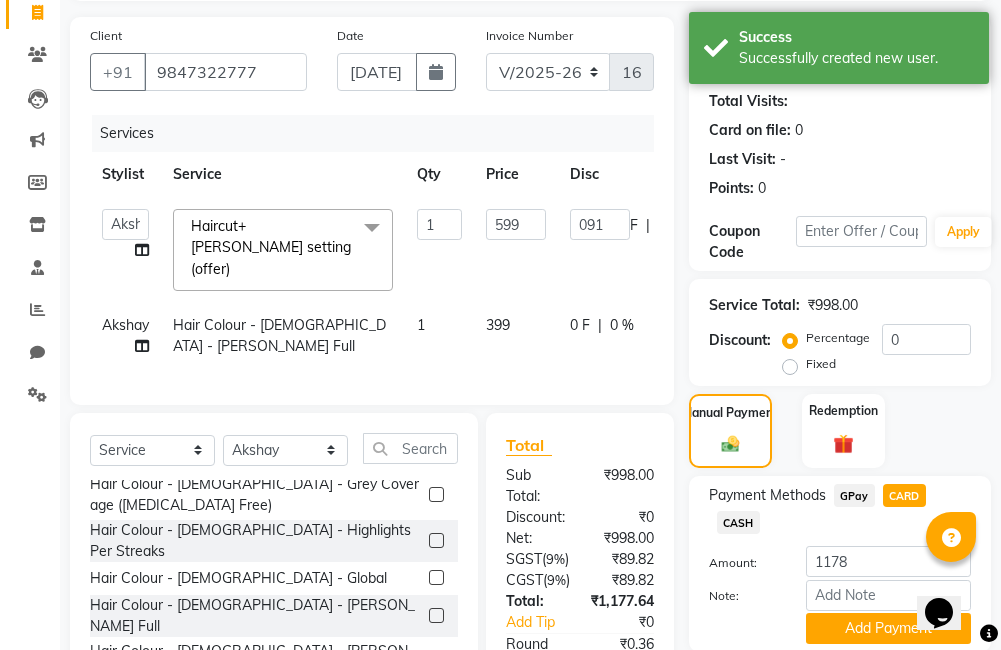 click on "Note:" 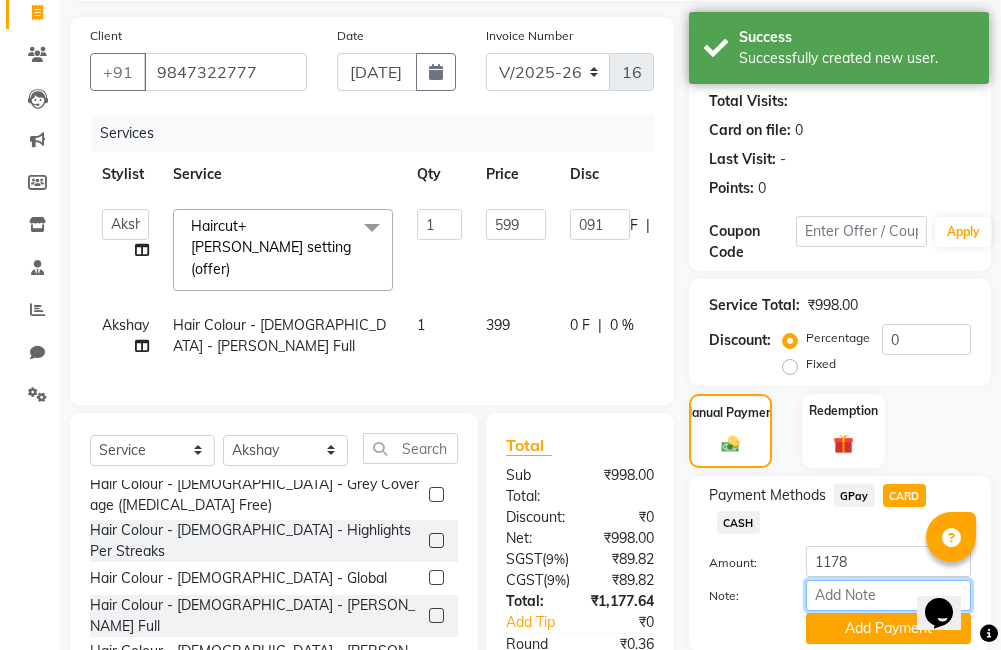 click on "Note:" at bounding box center [888, 595] 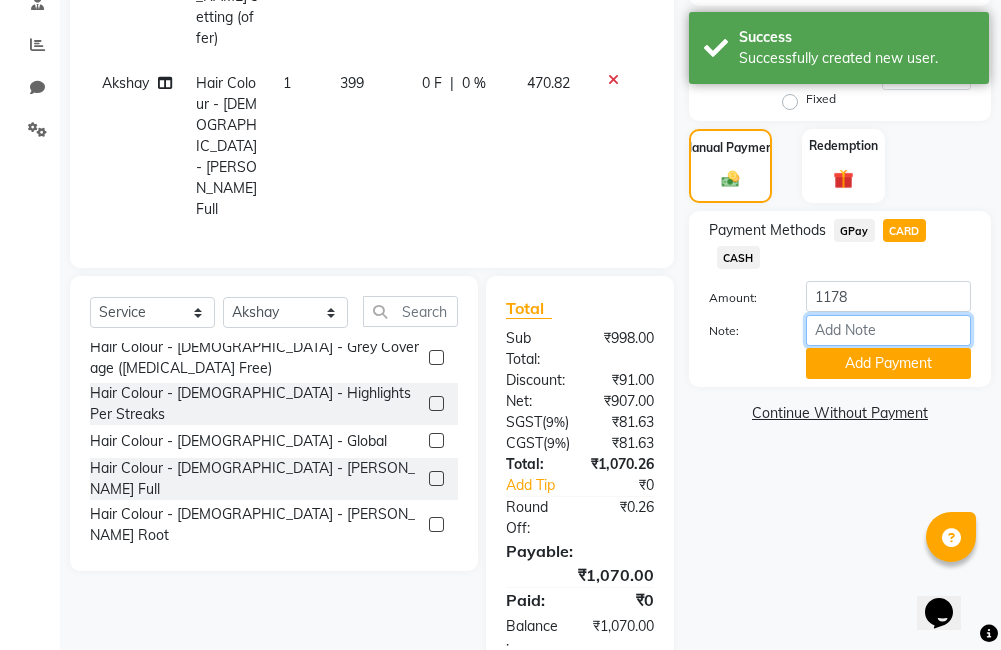 scroll, scrollTop: 431, scrollLeft: 0, axis: vertical 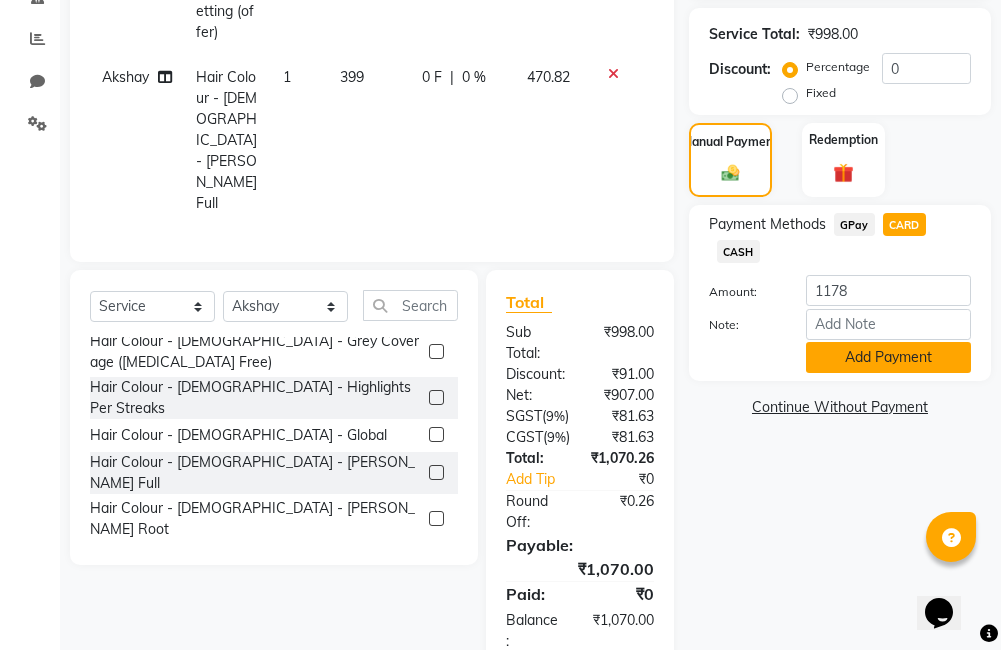 click on "Add Payment" 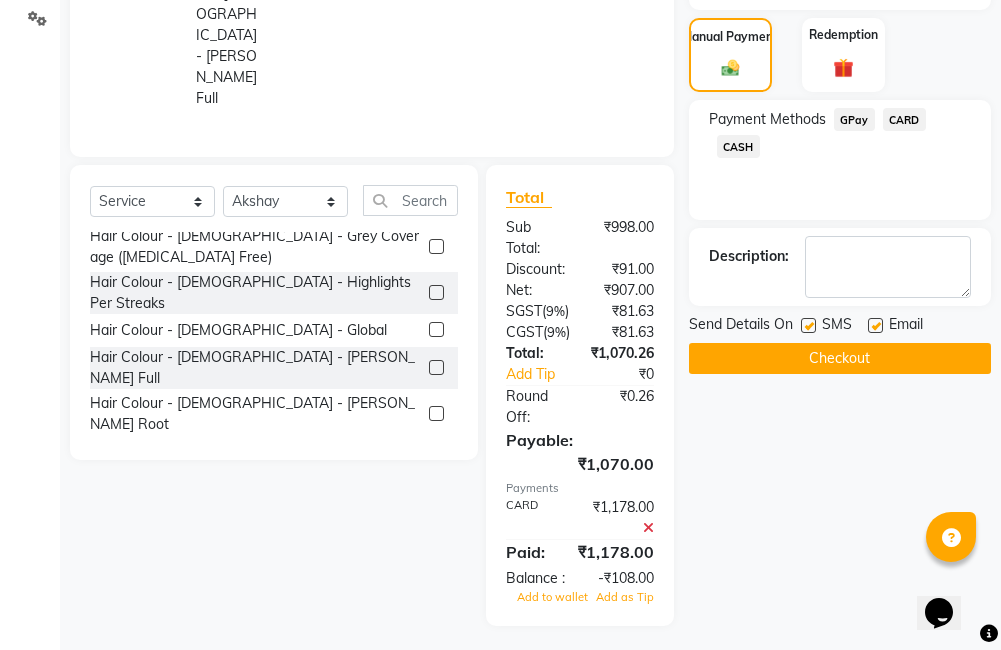 click 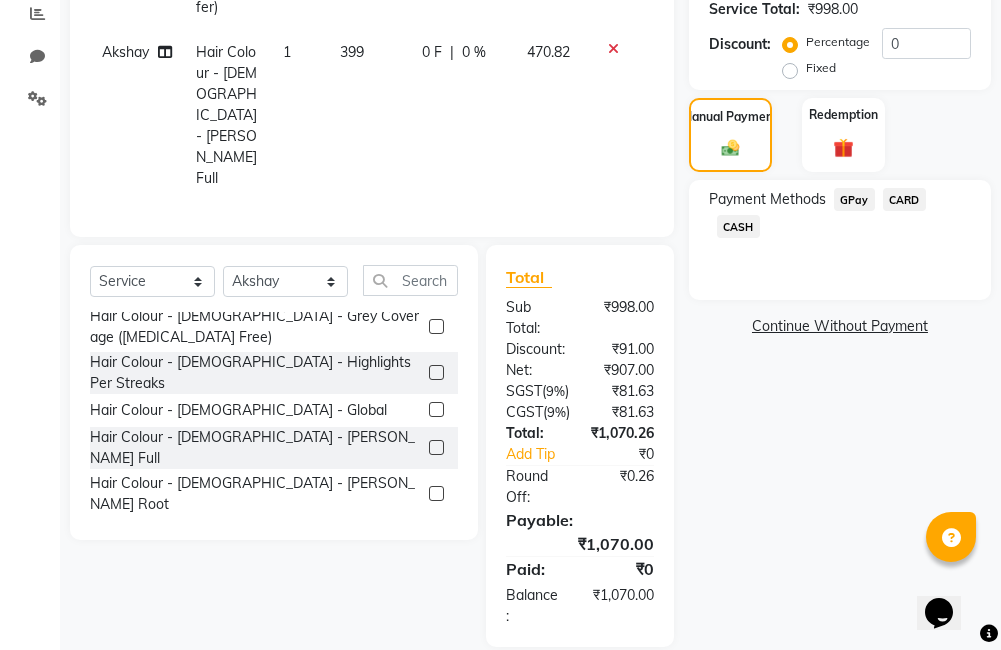 click on "CARD" 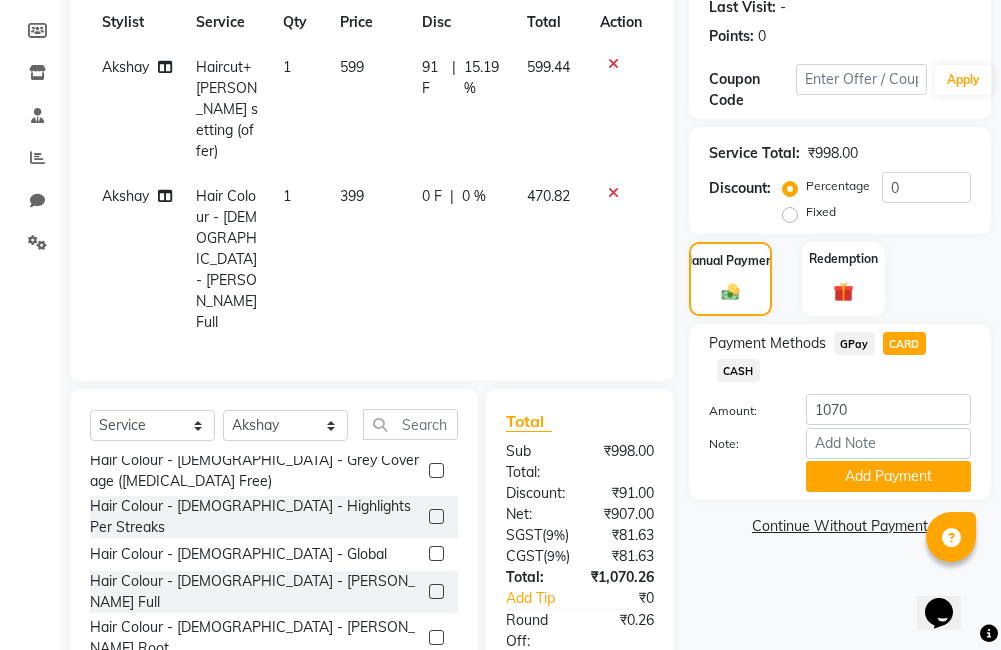 scroll, scrollTop: 388, scrollLeft: 0, axis: vertical 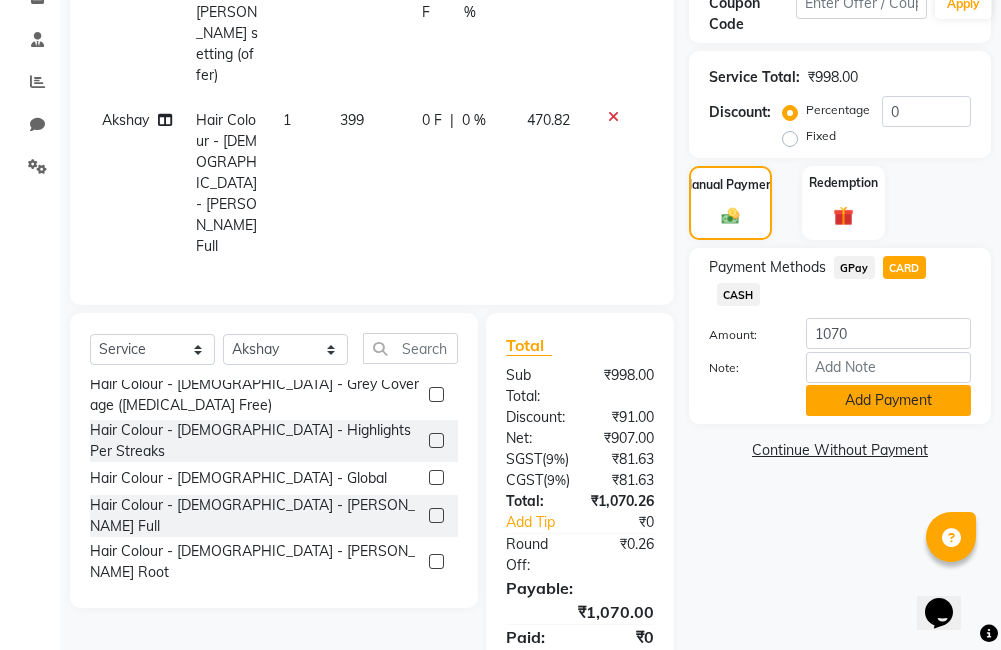 click on "Add Payment" 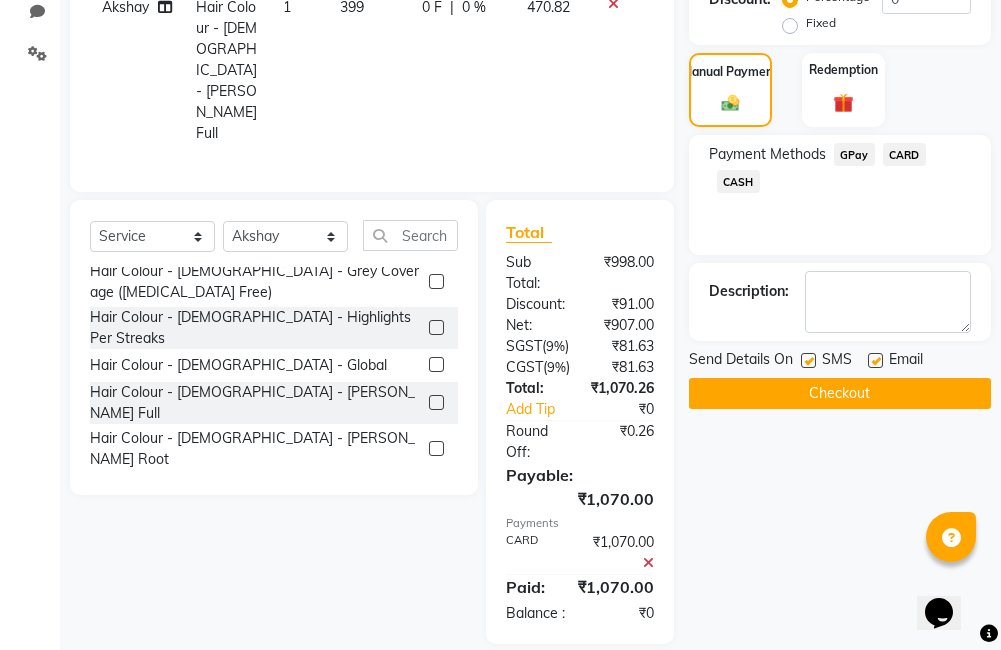scroll, scrollTop: 505, scrollLeft: 0, axis: vertical 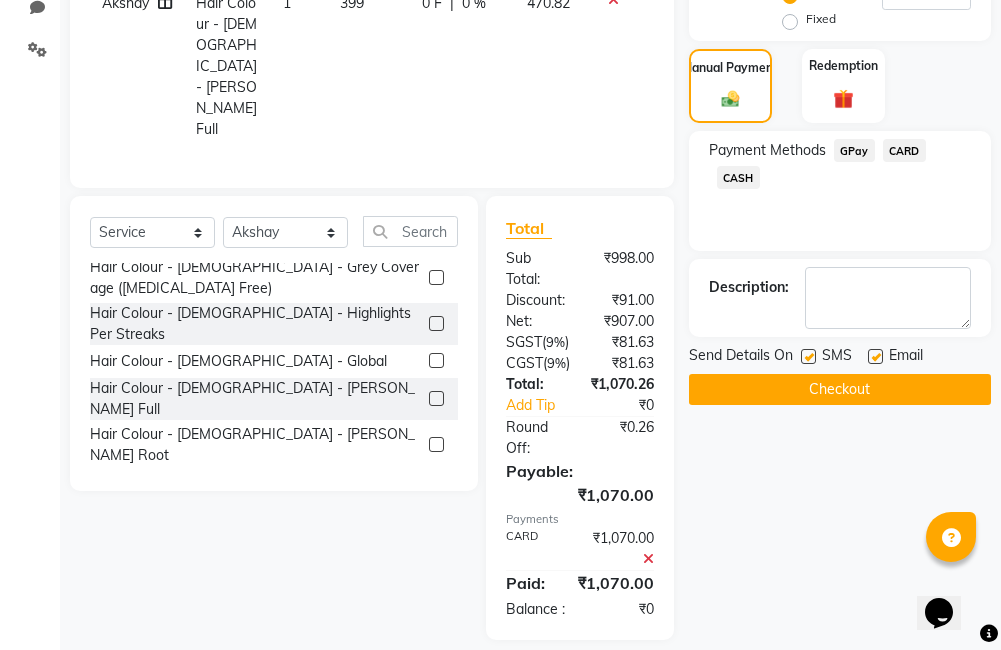 click on "Checkout" 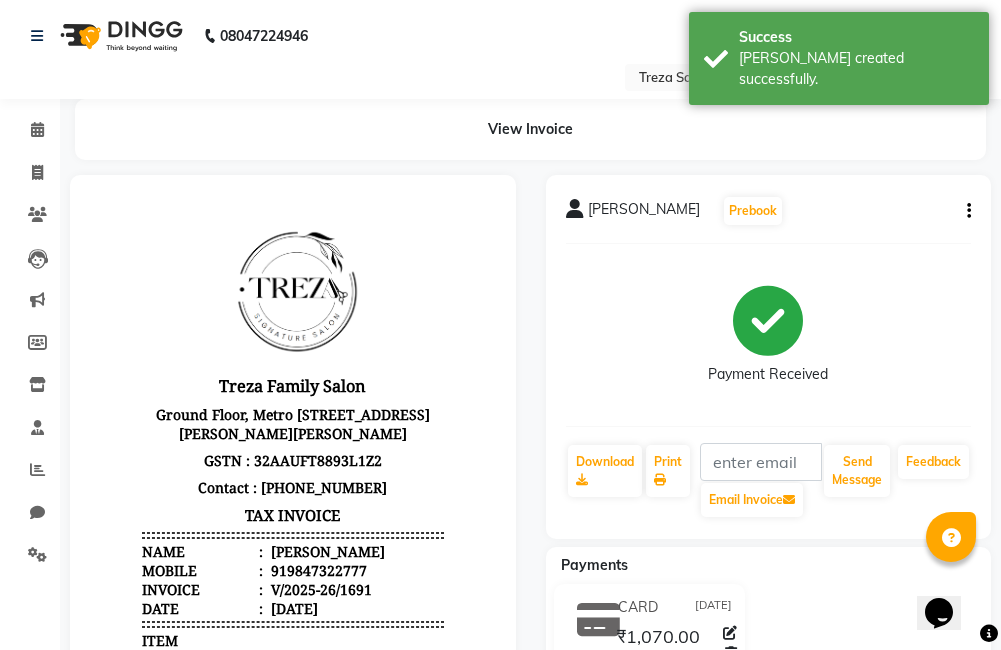 scroll, scrollTop: 0, scrollLeft: 0, axis: both 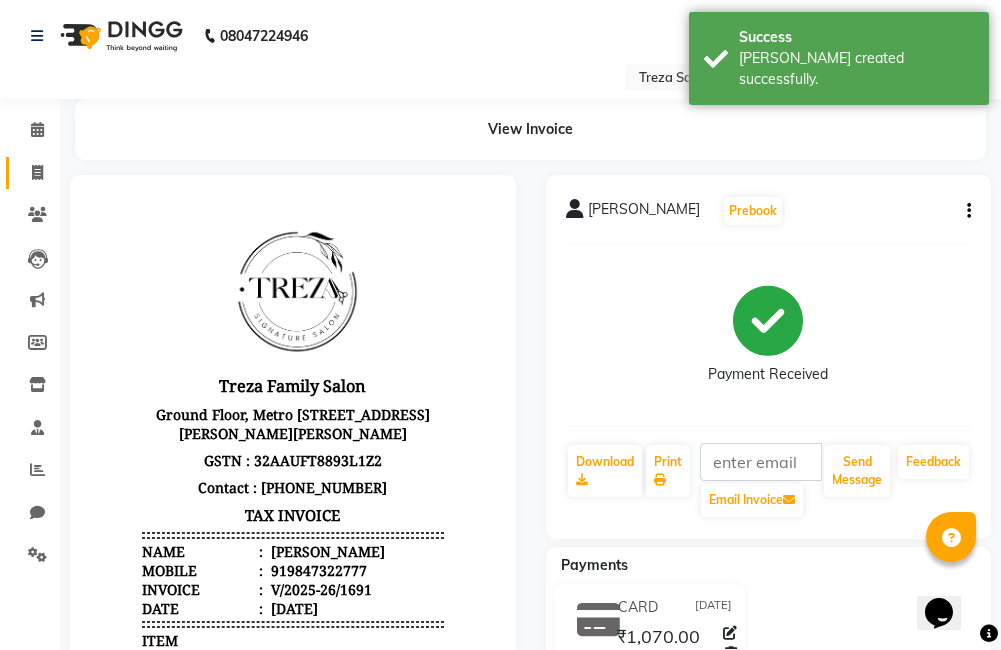 click 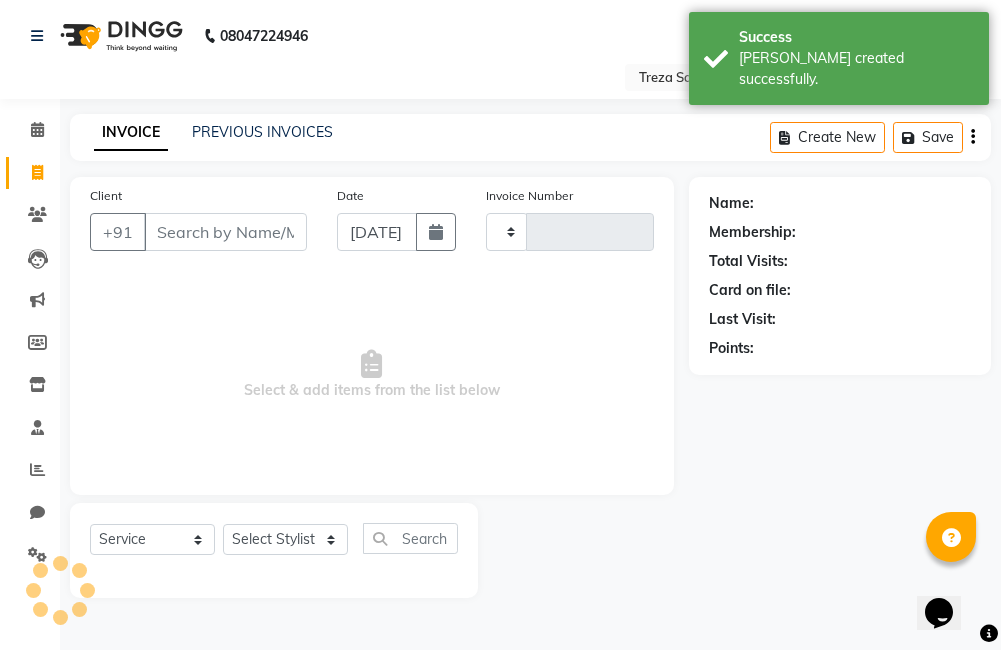 type on "1692" 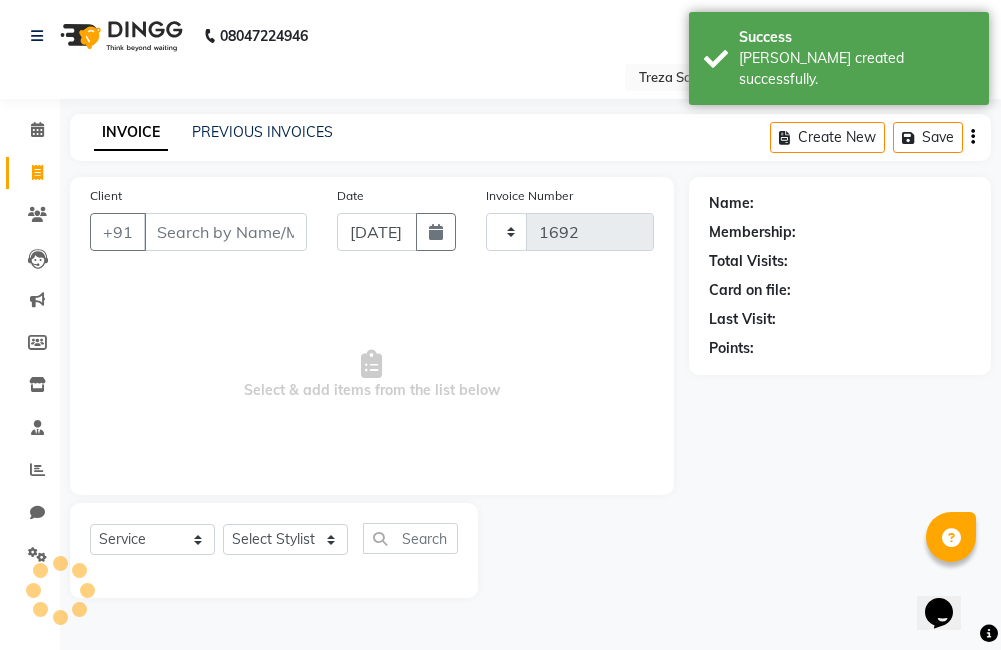select on "7633" 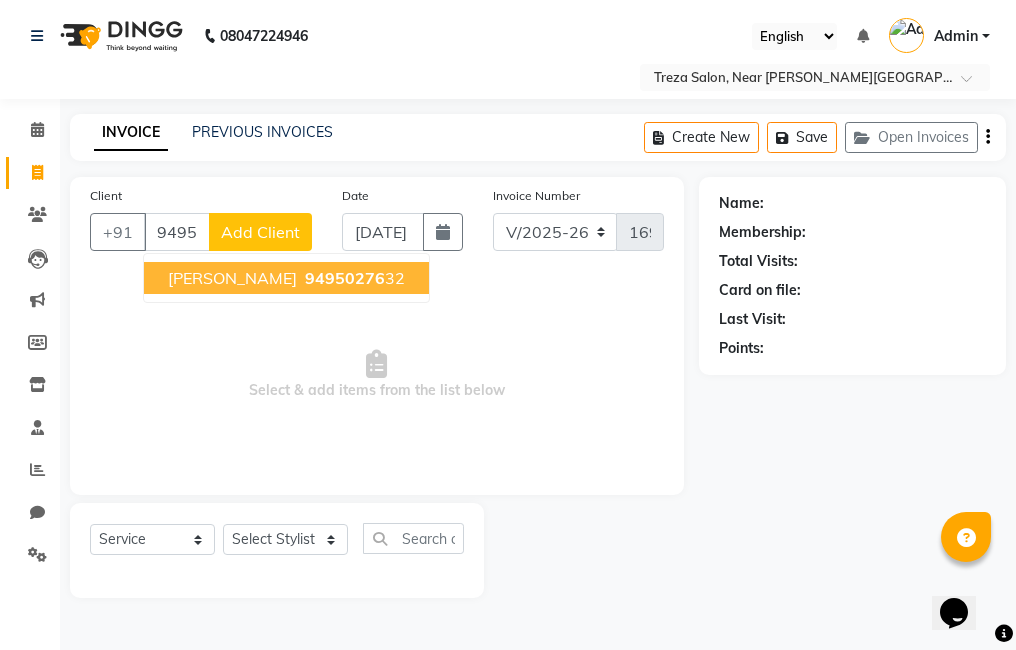 click on "94950276" at bounding box center [345, 278] 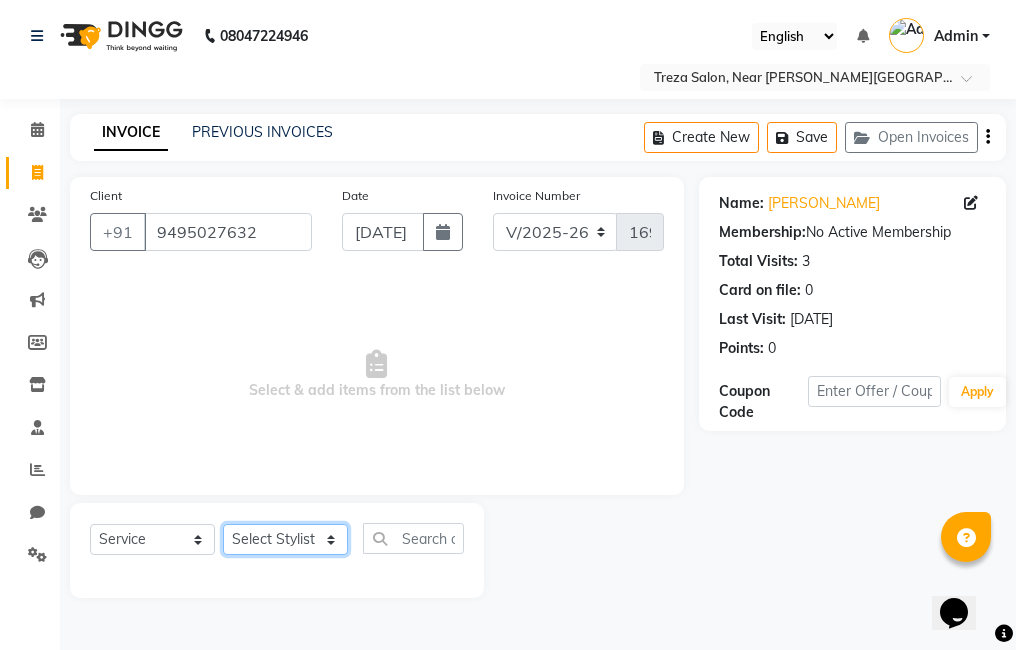 click on "Select Stylist [PERSON_NAME] Amulie Anju [PERSON_NAME] [PERSON_NAME] Jeeshma [PERSON_NAME] [PERSON_NAME] Shijo" 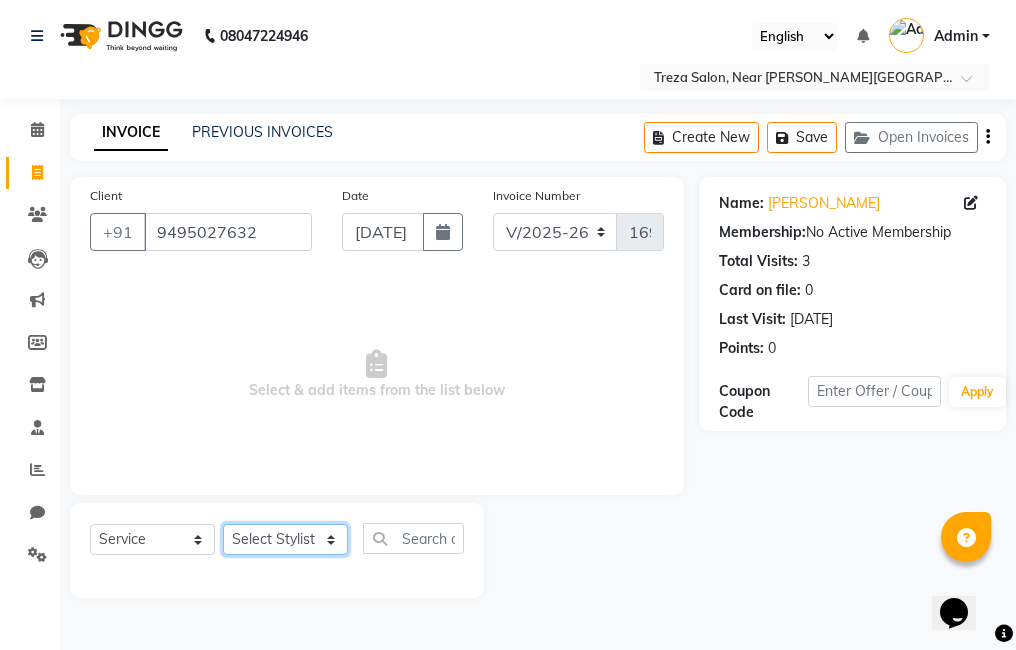 select on "67451" 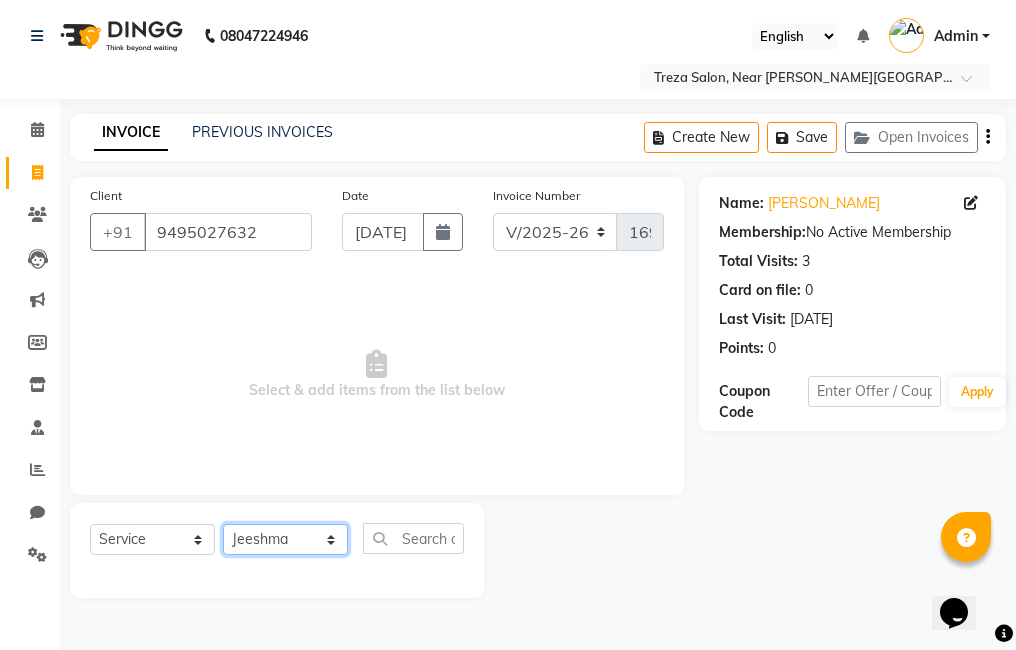 click on "Select Stylist [PERSON_NAME] Amulie Anju [PERSON_NAME] [PERSON_NAME] Jeeshma [PERSON_NAME] [PERSON_NAME] Shijo" 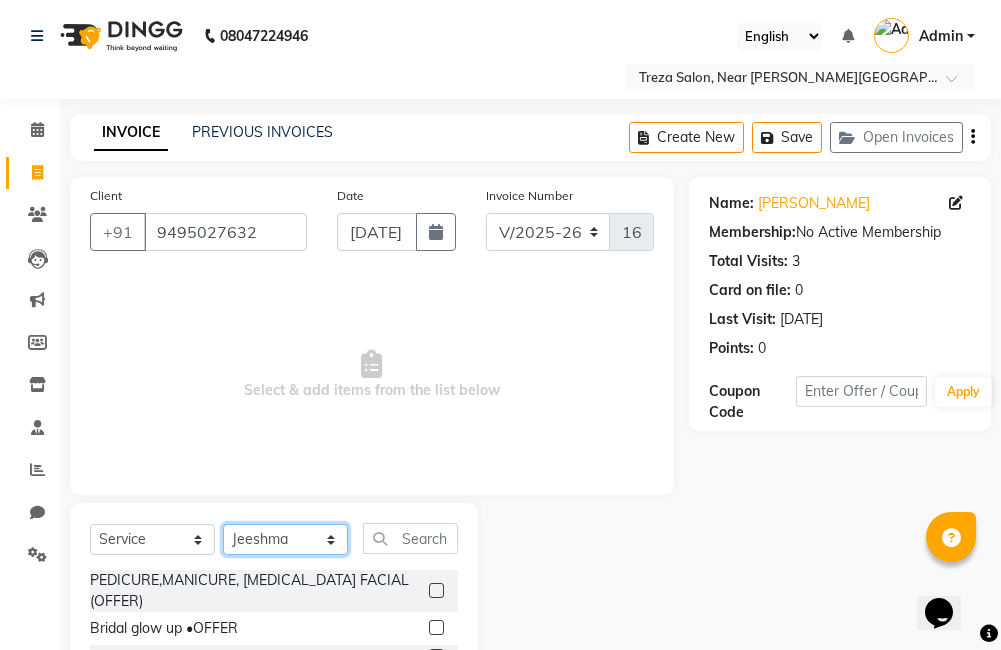 scroll, scrollTop: 178, scrollLeft: 0, axis: vertical 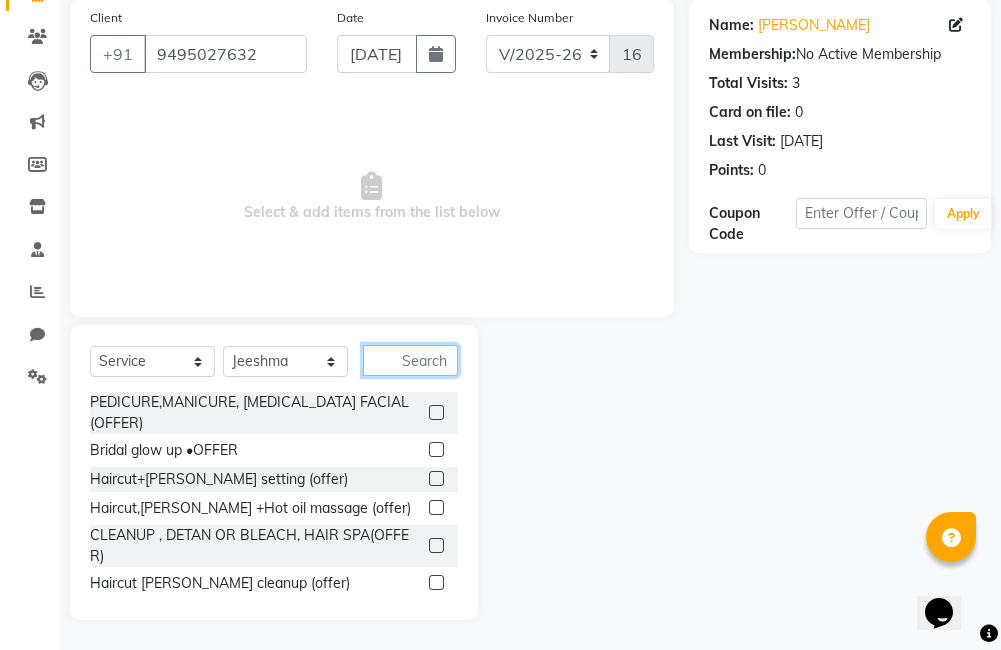 click 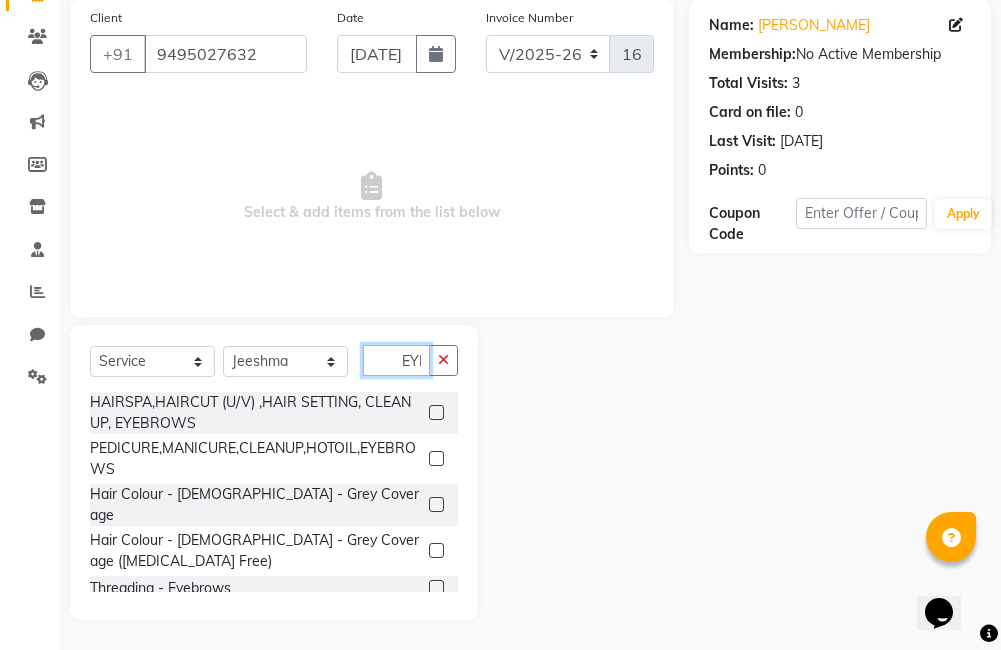 scroll, scrollTop: 0, scrollLeft: 5, axis: horizontal 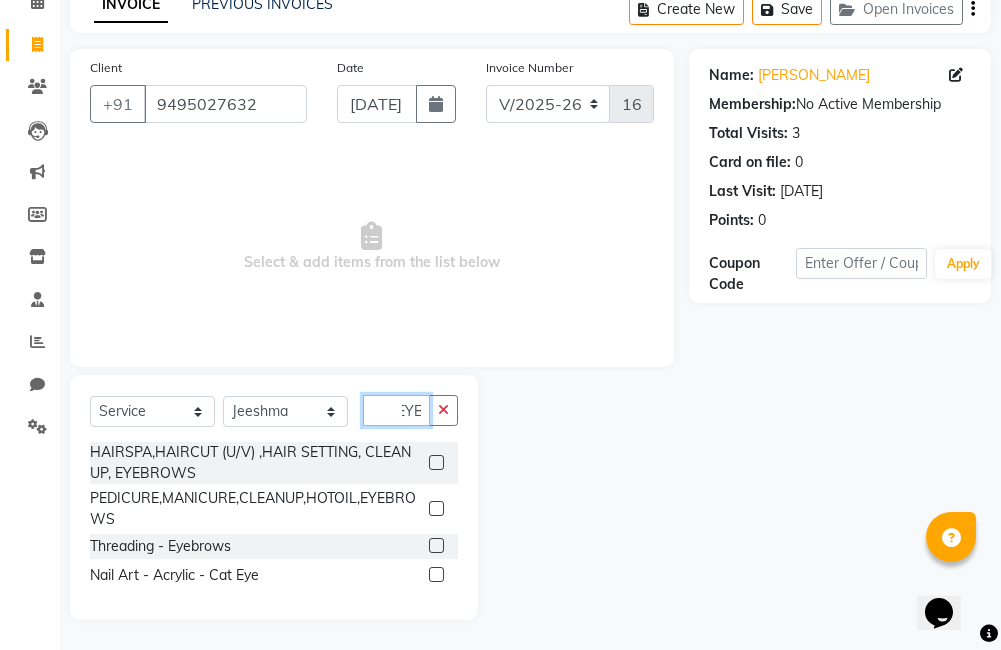 type on "EYE" 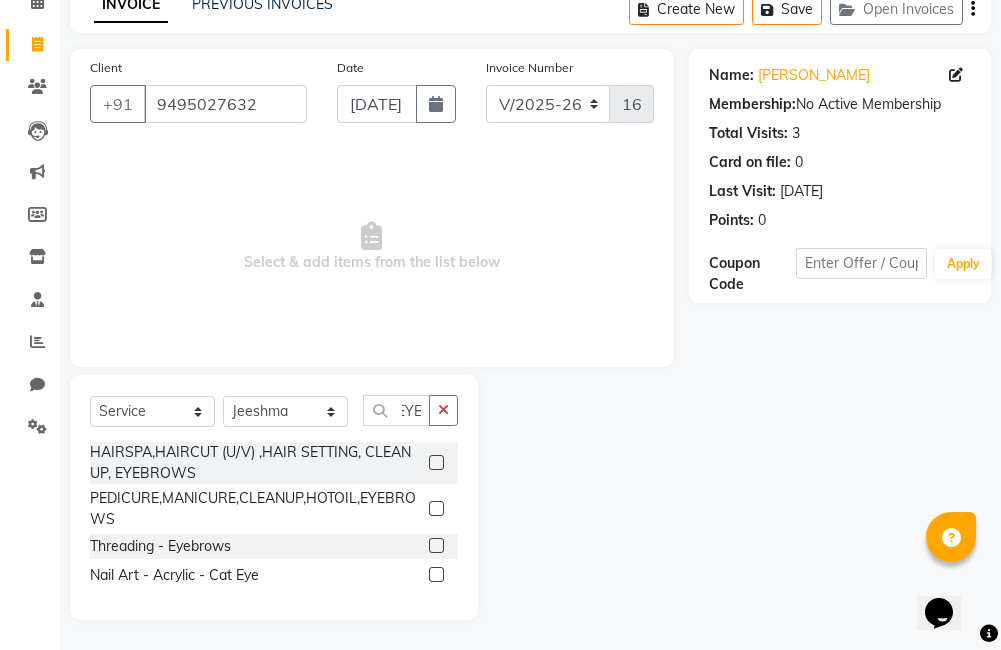 click 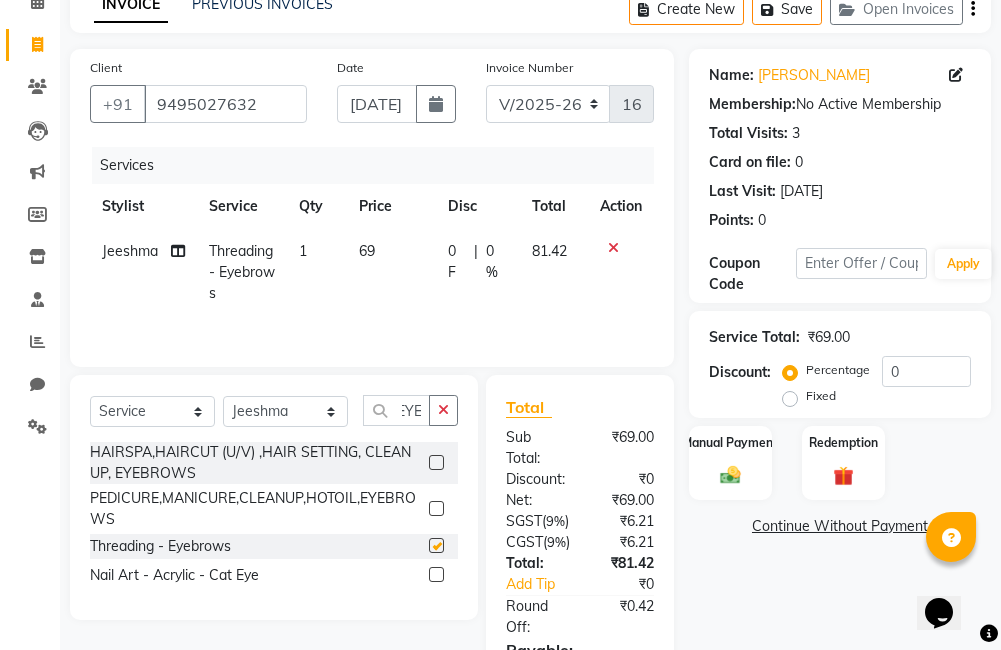 scroll, scrollTop: 0, scrollLeft: 0, axis: both 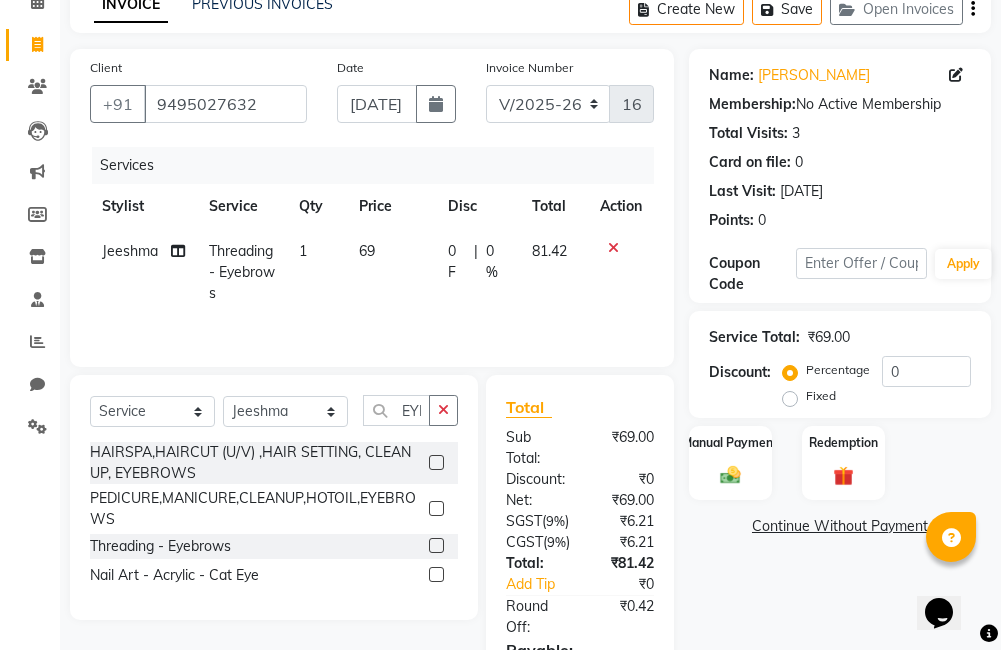 checkbox on "false" 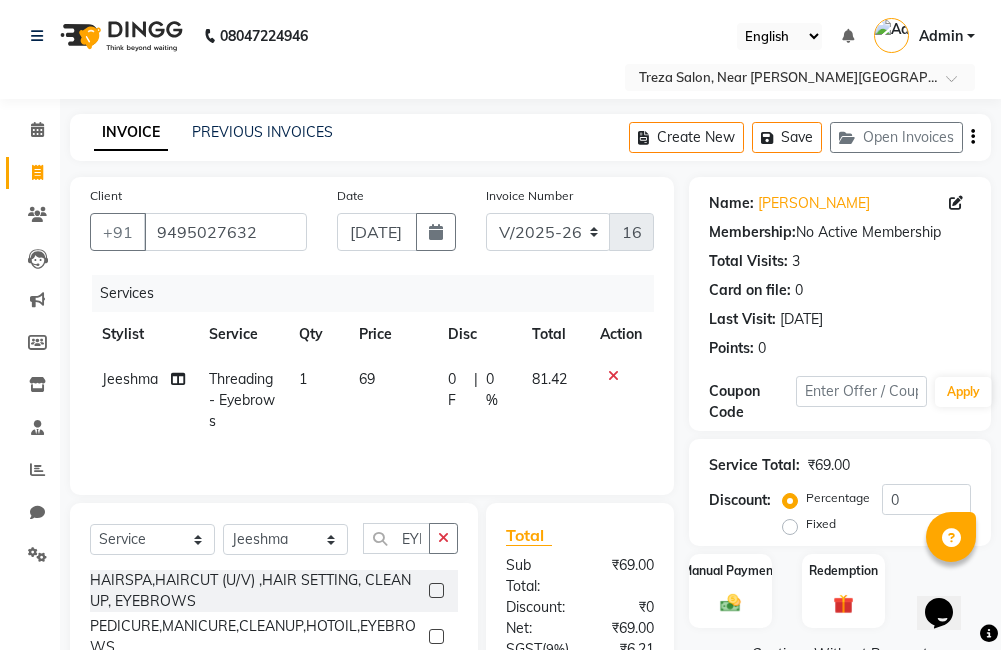 click on "INVOICE PREVIOUS INVOICES Create New   Save   Open Invoices  Client [PHONE_NUMBER] Date [DATE] Invoice Number V/2025 V/[PHONE_NUMBER] Services Stylist Service Qty Price Disc Total Action Jeeshma Threading - Eyebrows 1 69 0 F | 0 % 81.42 Select  Service  Product  Membership  Package Voucher Prepaid Gift Card  Select Stylist [PERSON_NAME] Akshay Amulie Anju Arun [PERSON_NAME] Jeeshma [PERSON_NAME] [PERSON_NAME] Shijo EYE HAIRSPA,HAIRCUT (U/V) ,HAIR SETTING, CLEANUP, EYEBROWS  PEDICURE,MANICURE,CLEANUP,HOTOIL,EYEBROWS  Threading - Eyebrows  Nail Art - Acrylic - Cat Eye  Total Sub Total: ₹69.00 Discount: ₹0 Net: ₹69.00 SGST  ( 9% ) ₹6.21 CGST  ( 9% ) ₹6.21 Total: ₹81.42 Add Tip ₹0 Round Off: ₹0.42 Payable: ₹81.00 Paid: ₹0 Balance   : ₹81.00 Name: [PERSON_NAME]  Membership:  No Active Membership  Total Visits:  3 Card on file:  0 Last Visit:   [DATE] Points:   0  Coupon Code Apply Service Total:  ₹69.00  Discount:  Percentage   Fixed  0 Manual Payment Redemption  Continue Without Payment" 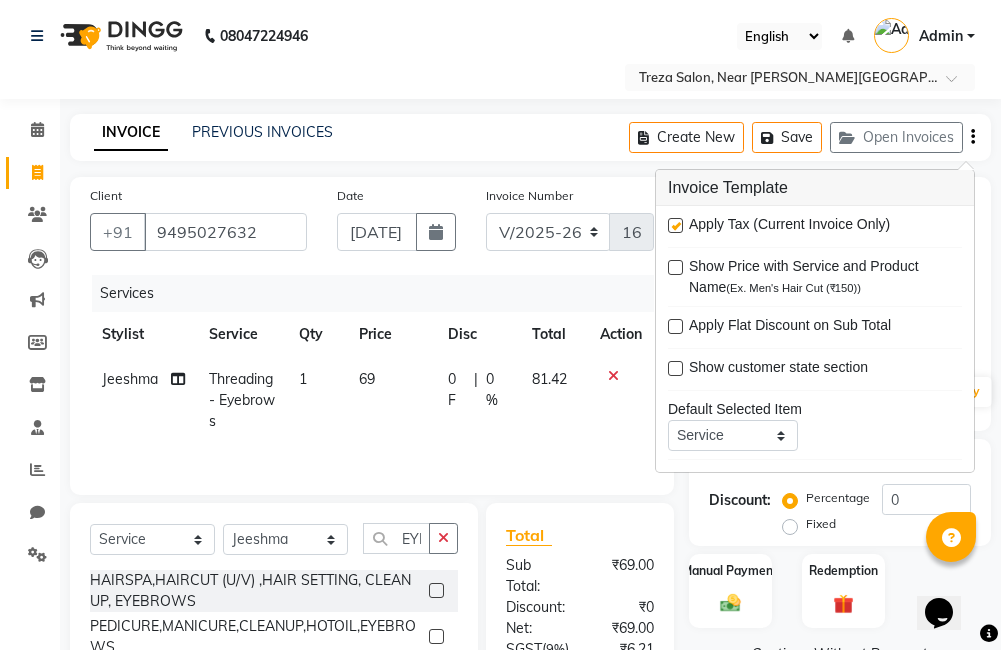click at bounding box center [675, 225] 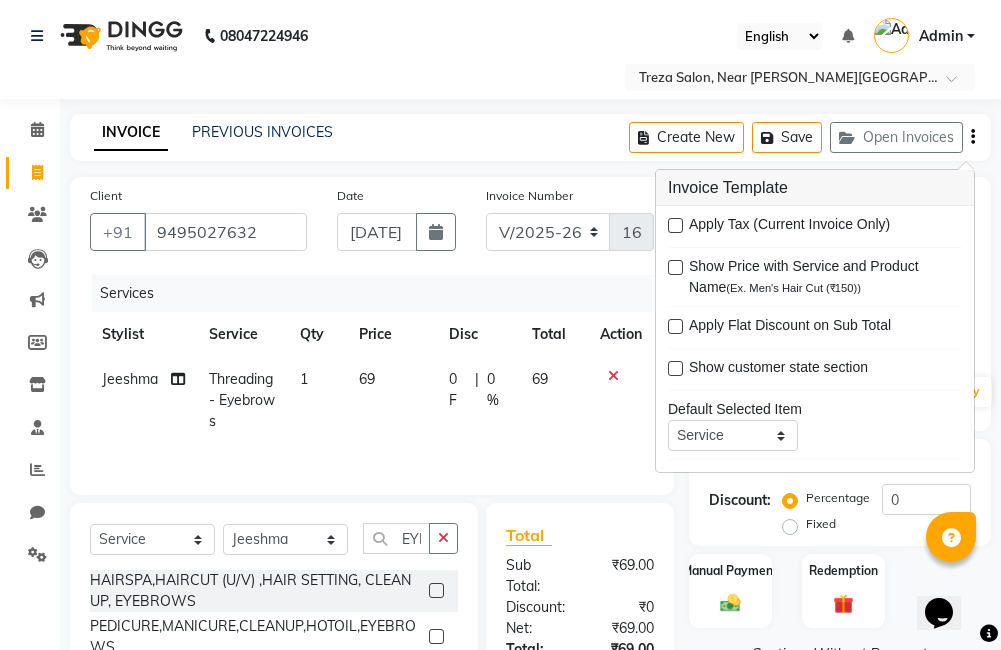 scroll, scrollTop: 98, scrollLeft: 0, axis: vertical 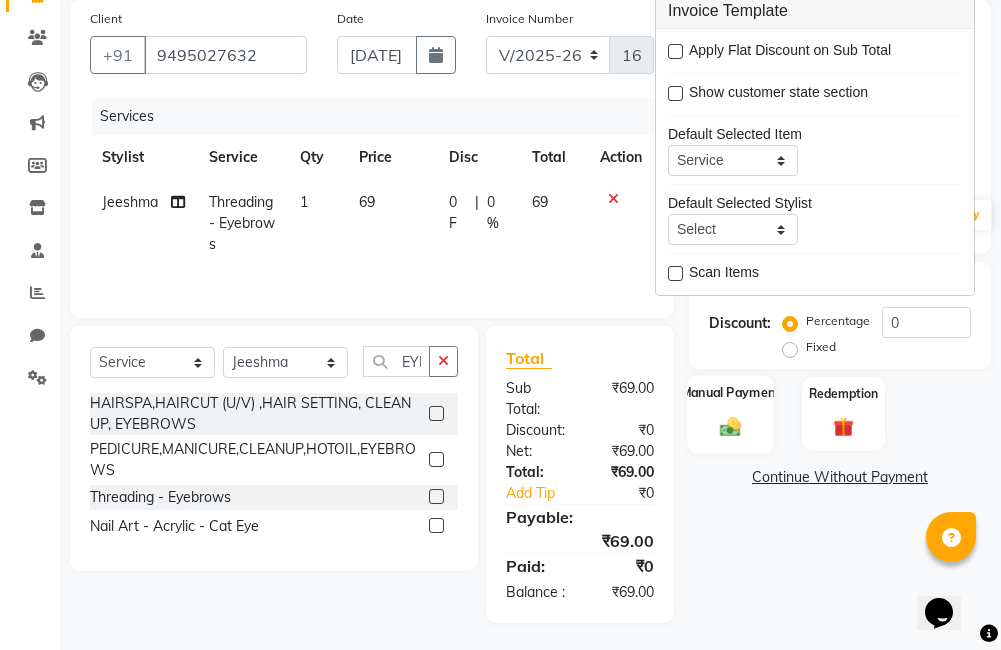 click 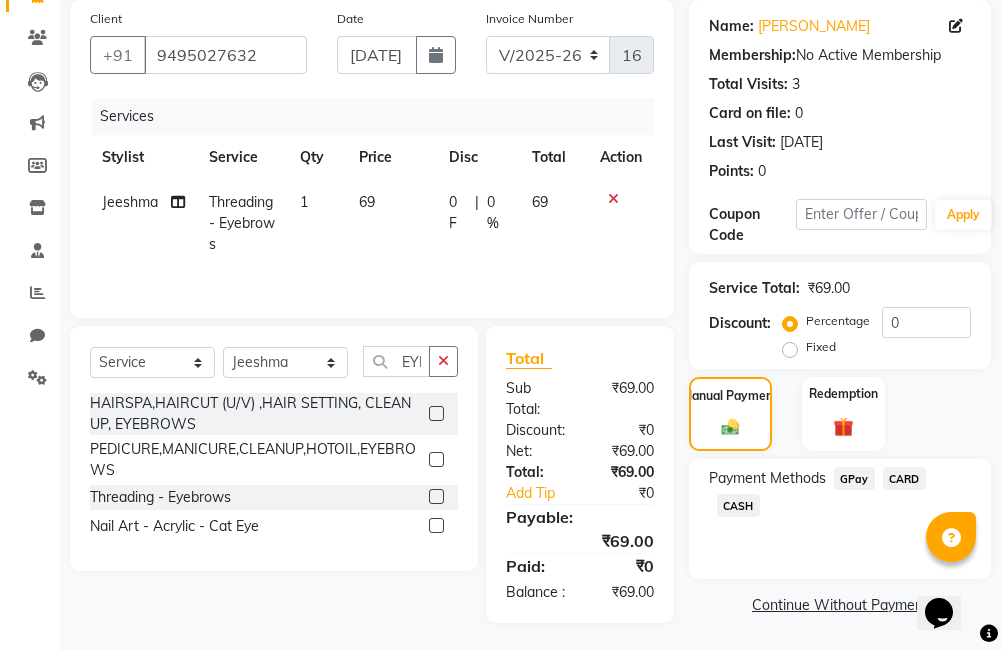 click on "CARD" 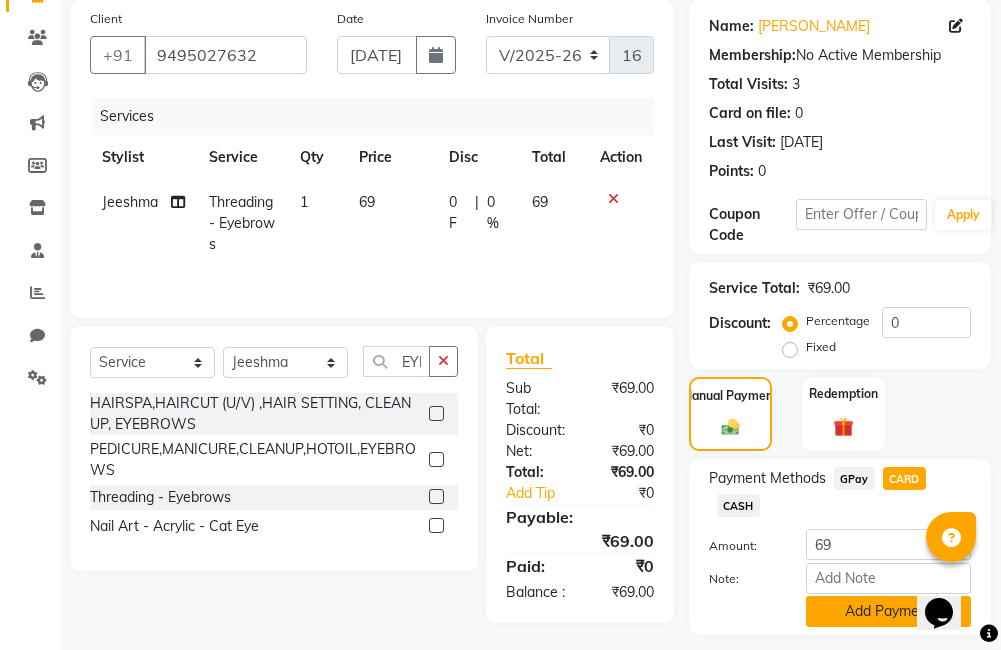 click on "Add Payment" 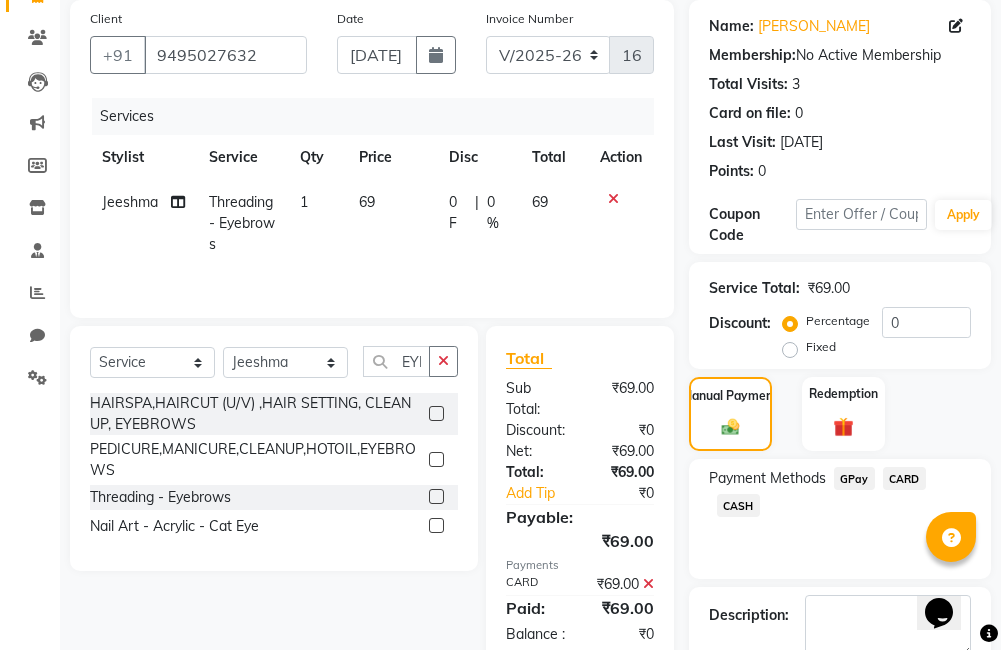 scroll, scrollTop: 290, scrollLeft: 0, axis: vertical 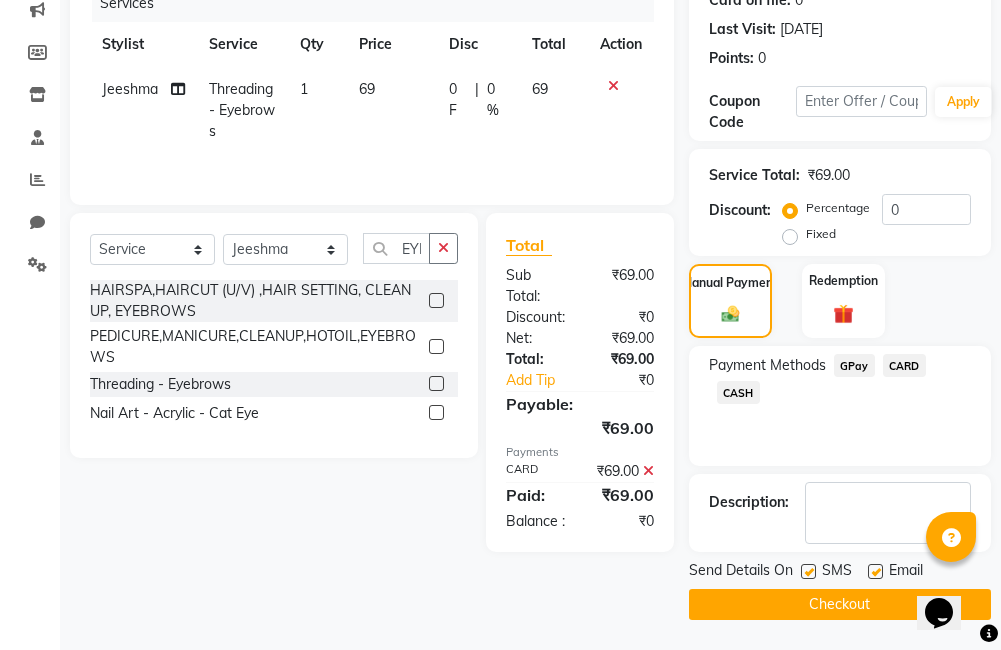 click on "Checkout" 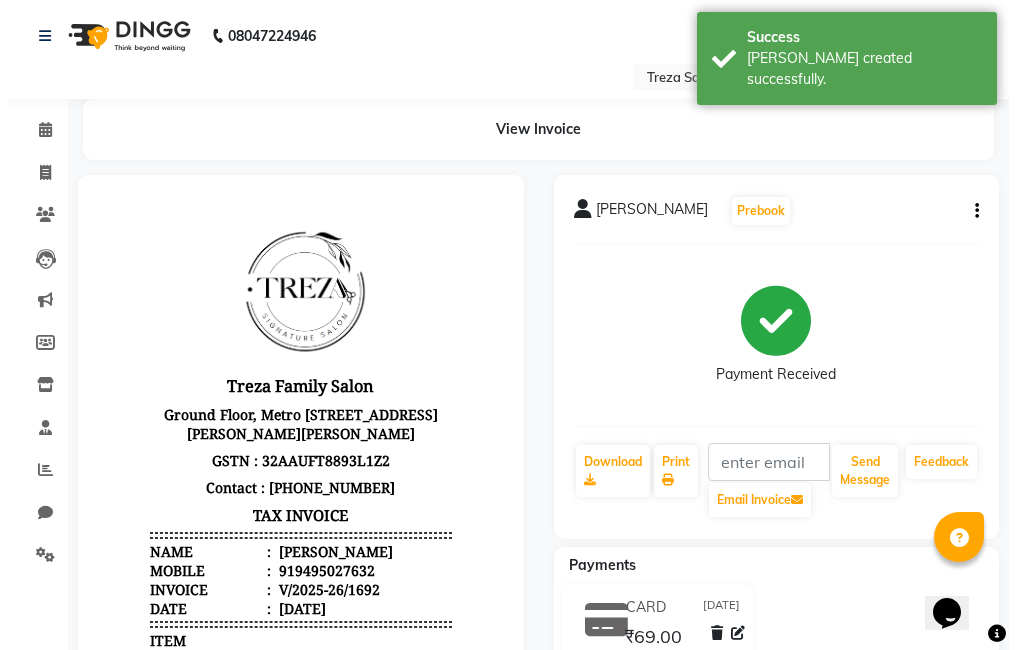 scroll, scrollTop: 0, scrollLeft: 0, axis: both 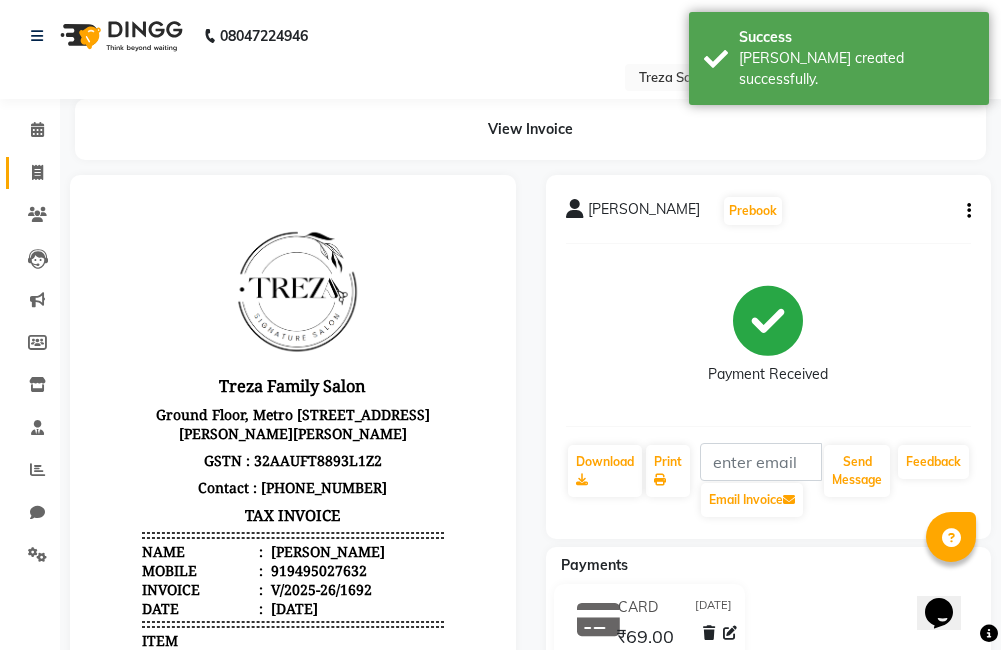 click 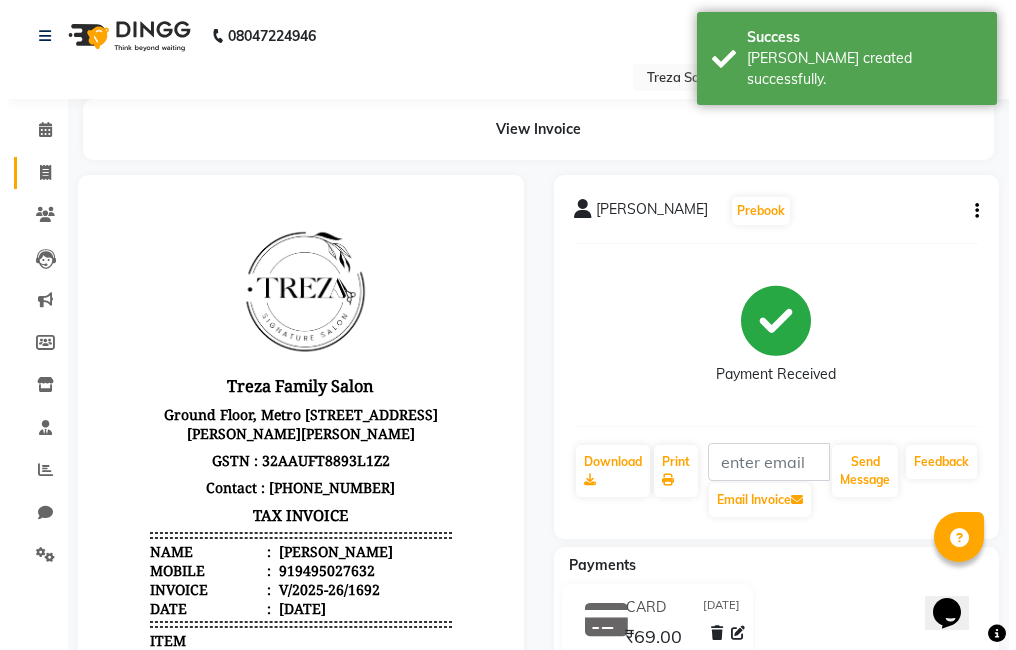 select on "service" 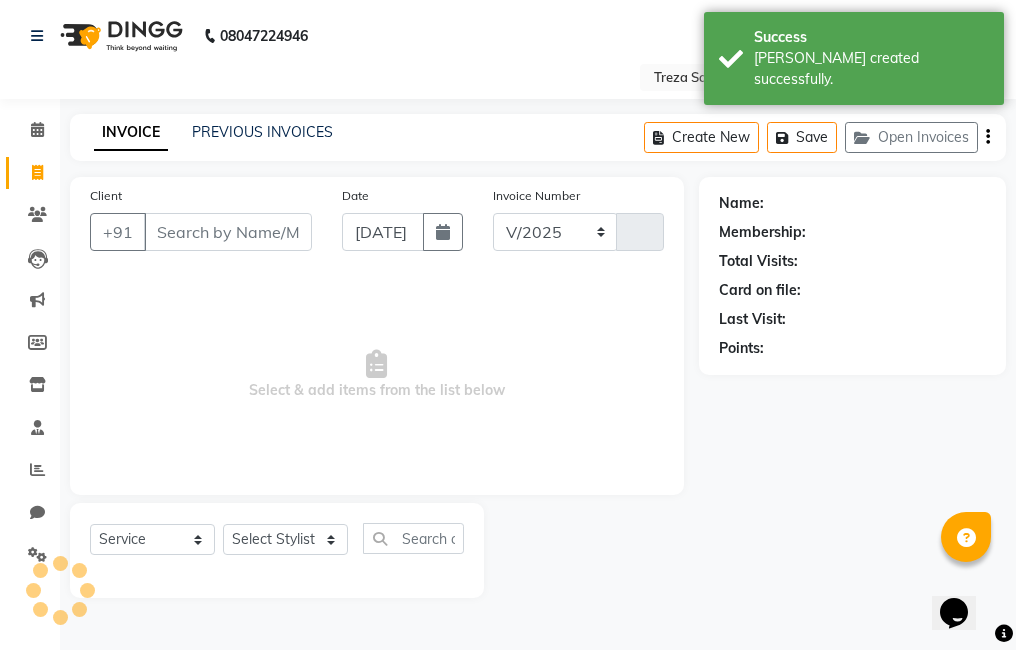 select on "7633" 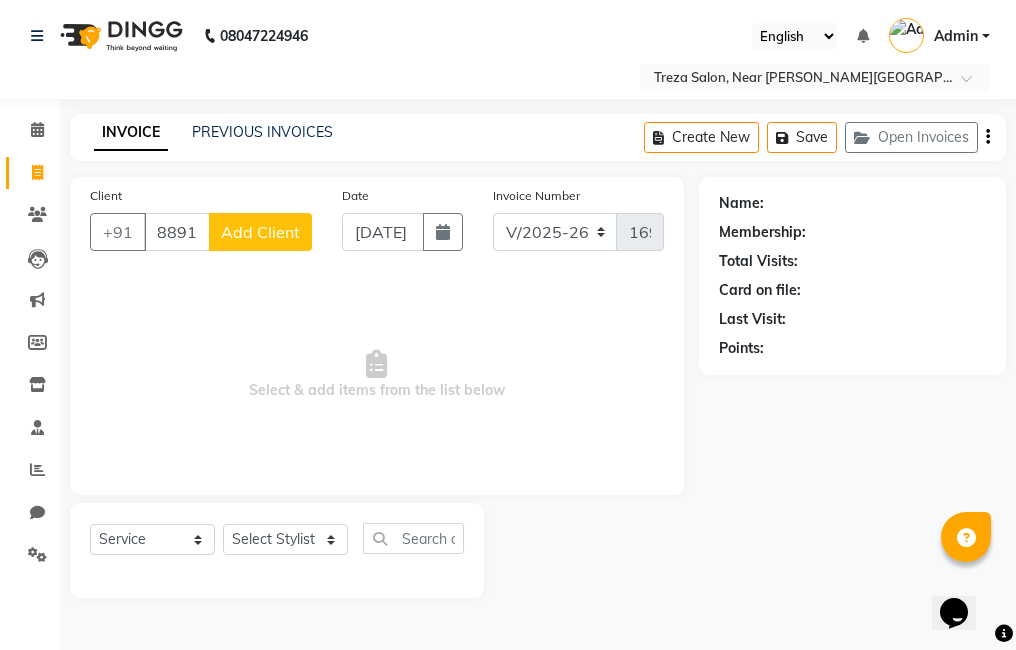 type on "8891566511" 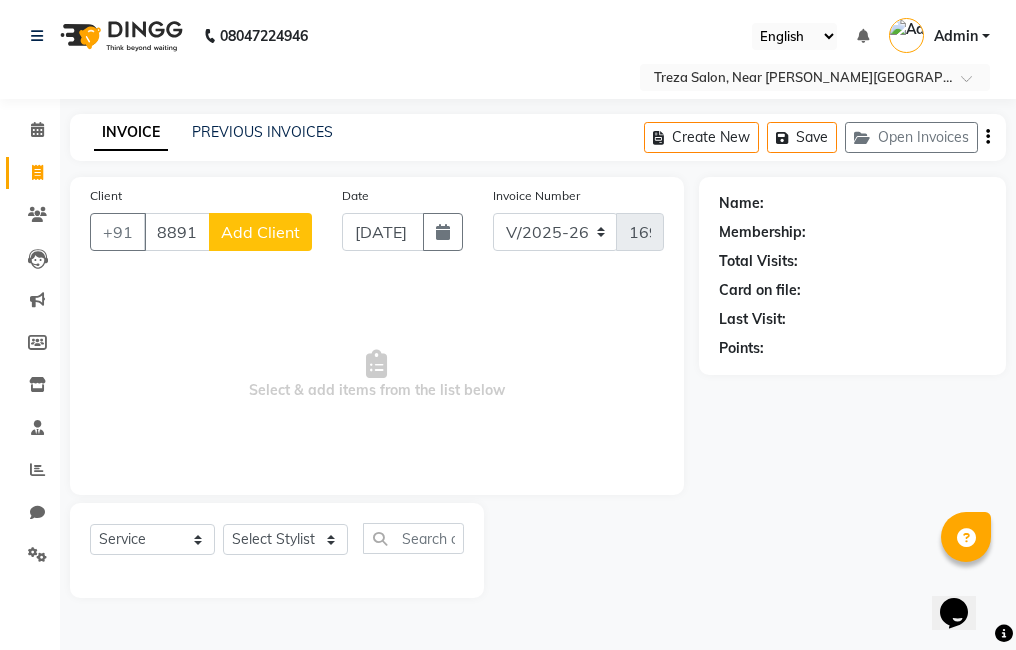 click on "Add Client" 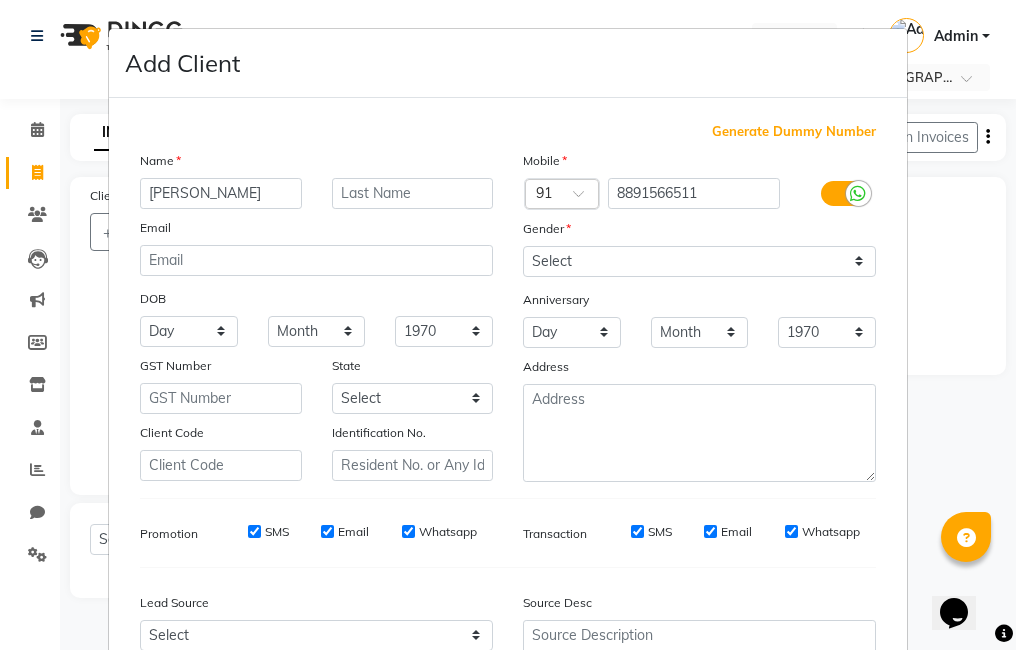 type on "[PERSON_NAME]" 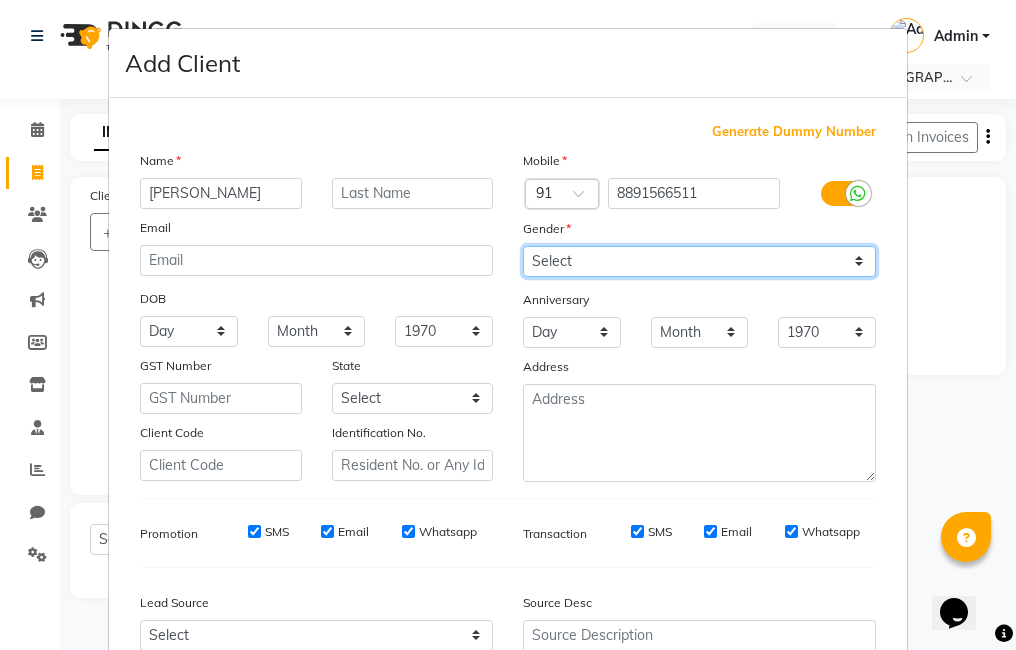 click on "Select [DEMOGRAPHIC_DATA] [DEMOGRAPHIC_DATA] Other Prefer Not To Say" at bounding box center (699, 261) 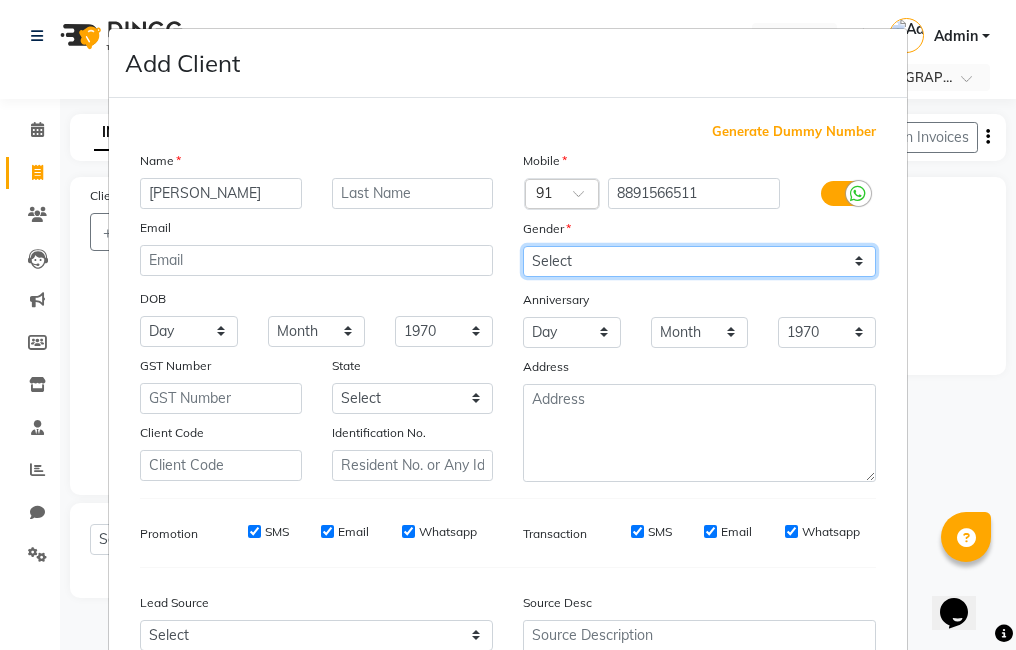 click on "Select [DEMOGRAPHIC_DATA] [DEMOGRAPHIC_DATA] Other Prefer Not To Say" at bounding box center (699, 261) 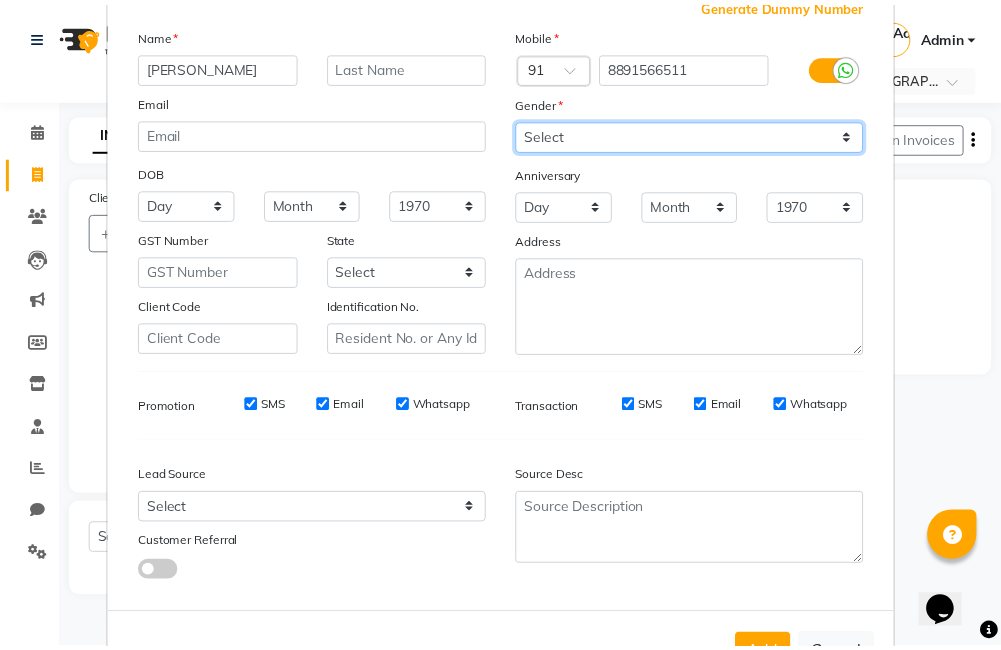 scroll, scrollTop: 199, scrollLeft: 0, axis: vertical 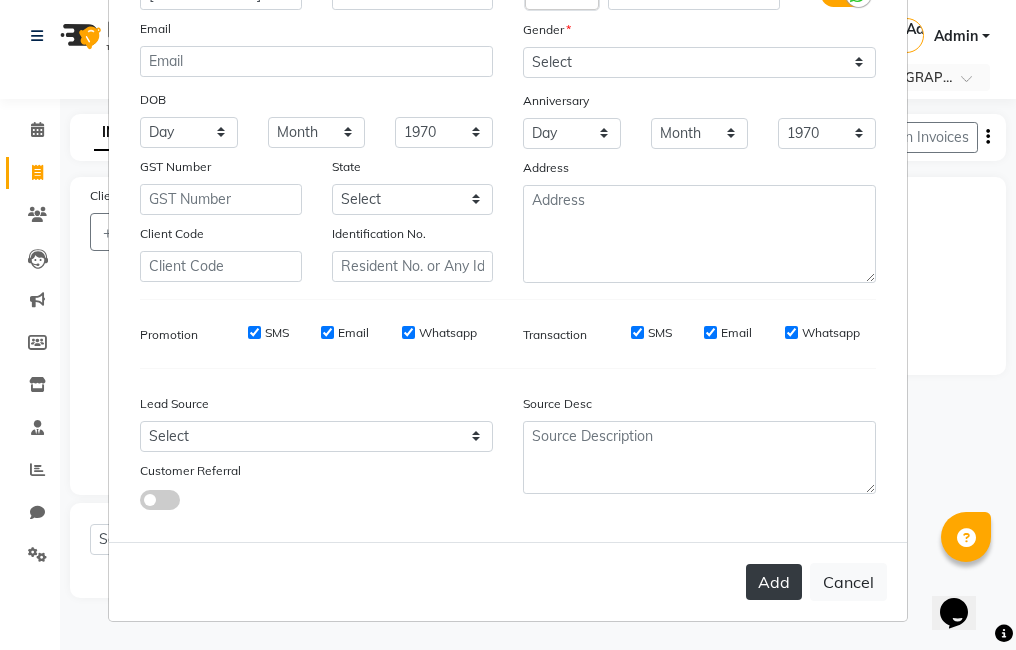 click on "Add" at bounding box center [774, 582] 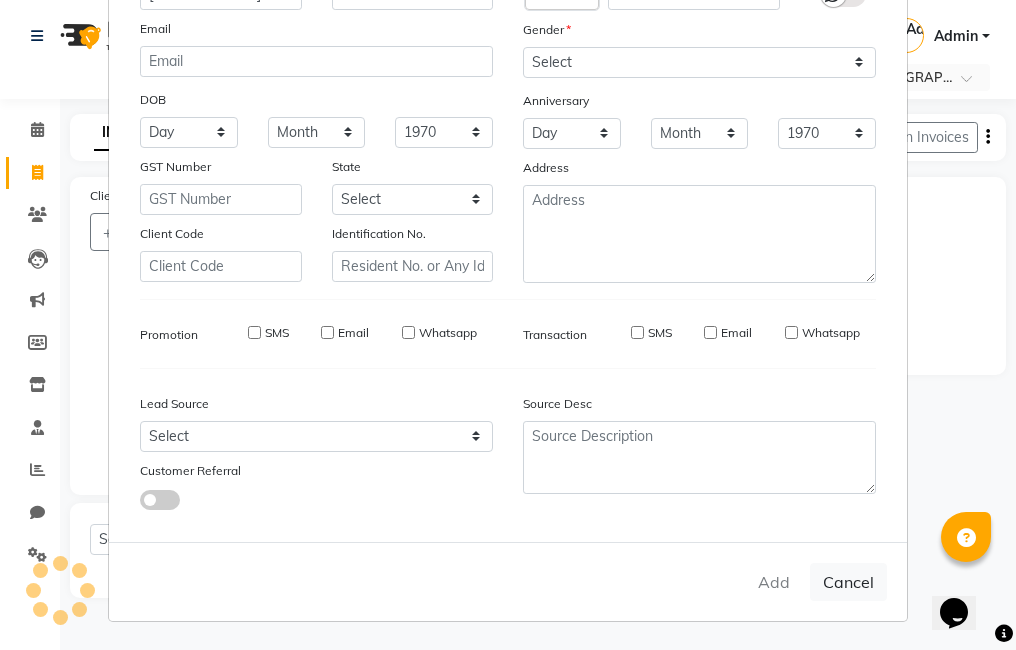 type 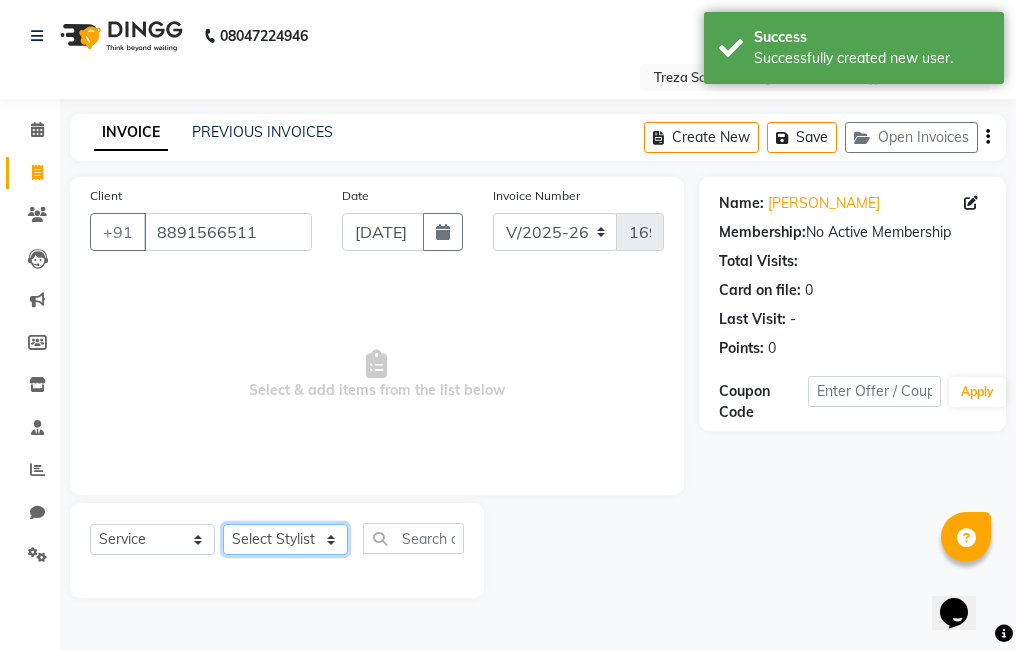 click on "Select Stylist [PERSON_NAME] Amulie Anju [PERSON_NAME] [PERSON_NAME] Jeeshma [PERSON_NAME] [PERSON_NAME] Shijo" 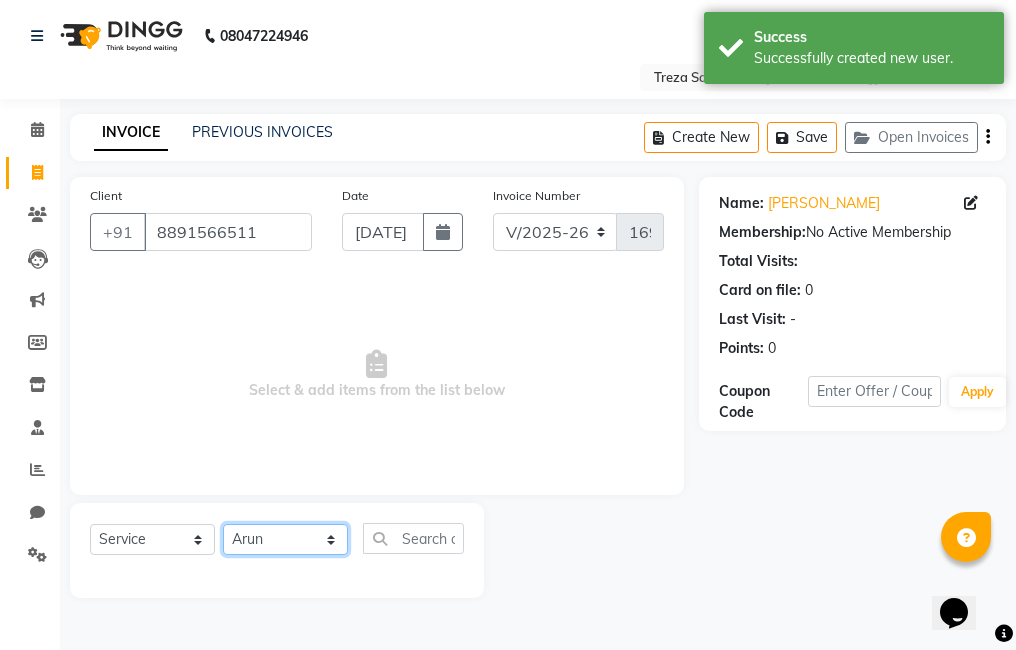 click on "Select Stylist [PERSON_NAME] Amulie Anju [PERSON_NAME] [PERSON_NAME] Jeeshma [PERSON_NAME] [PERSON_NAME] Shijo" 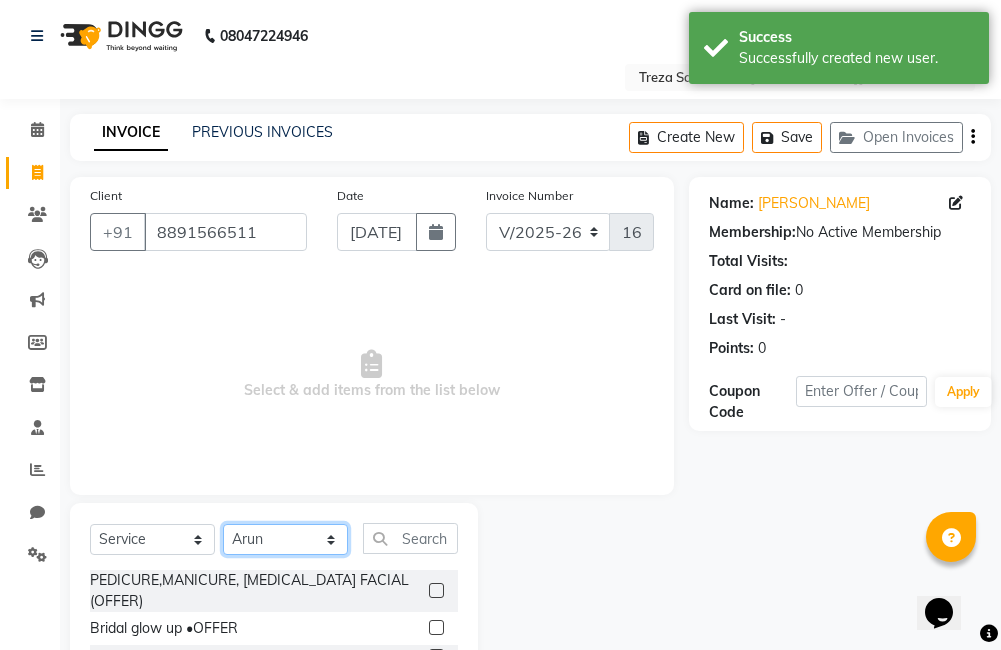 click on "Select Stylist [PERSON_NAME] Amulie Anju [PERSON_NAME] [PERSON_NAME] Jeeshma [PERSON_NAME] [PERSON_NAME] Shijo" 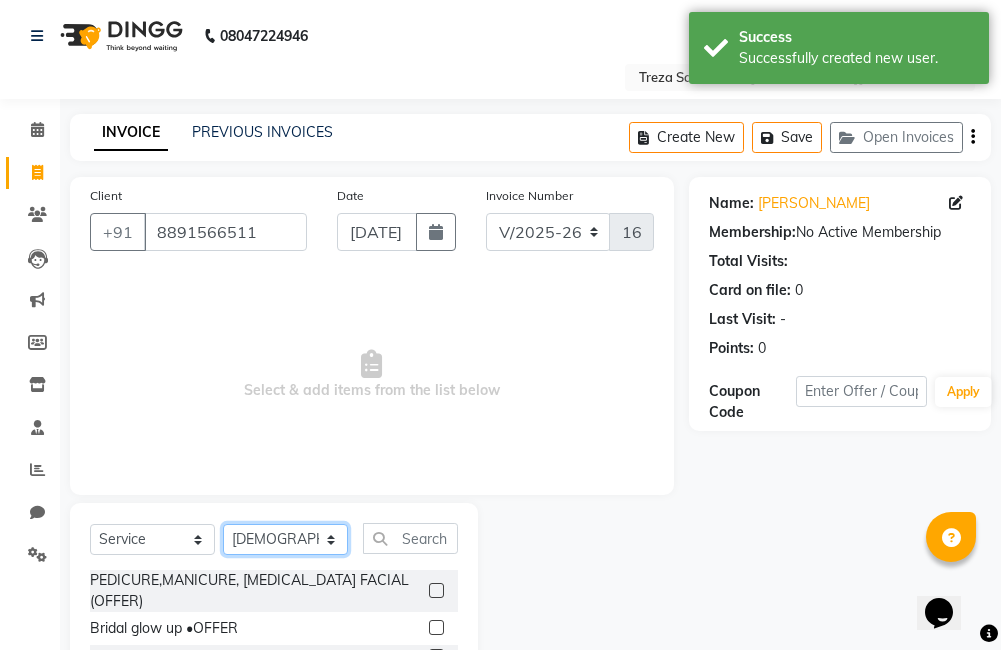 click on "Select Stylist [PERSON_NAME] Amulie Anju [PERSON_NAME] [PERSON_NAME] Jeeshma [PERSON_NAME] [PERSON_NAME] Shijo" 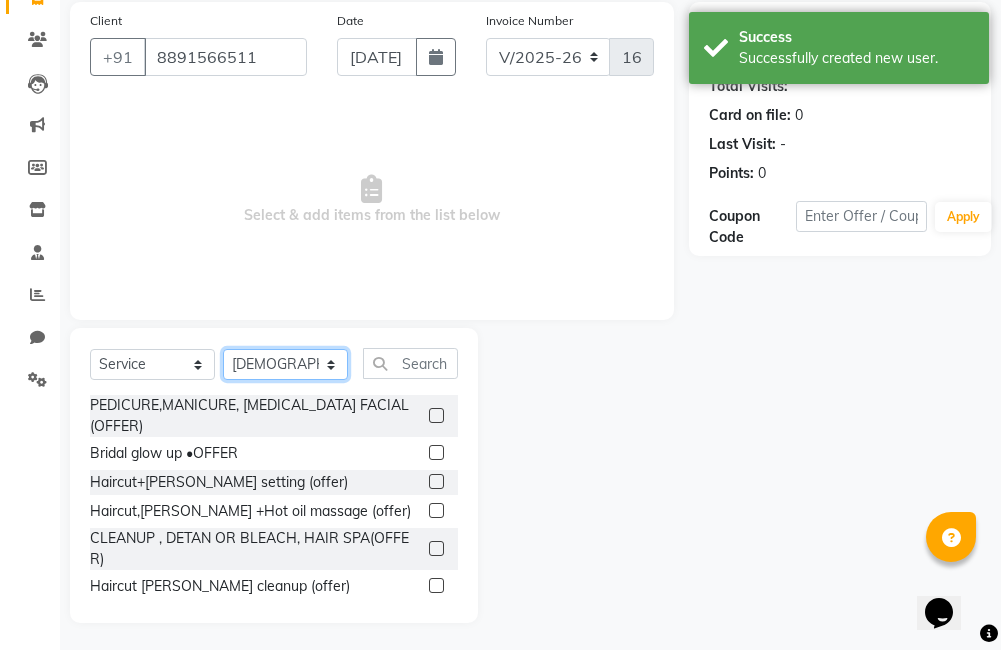 scroll, scrollTop: 178, scrollLeft: 0, axis: vertical 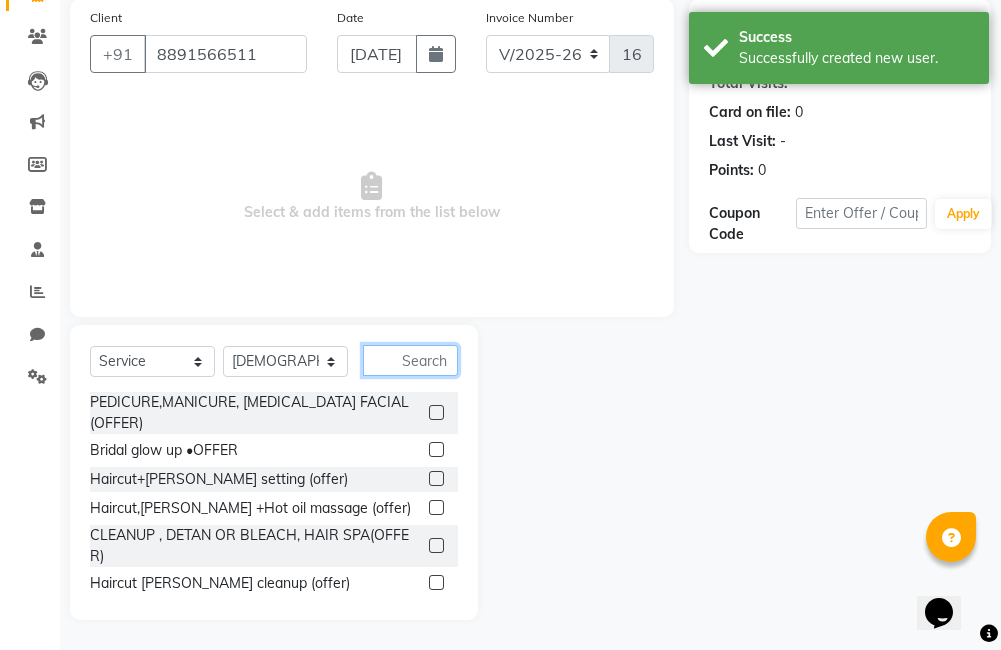 click 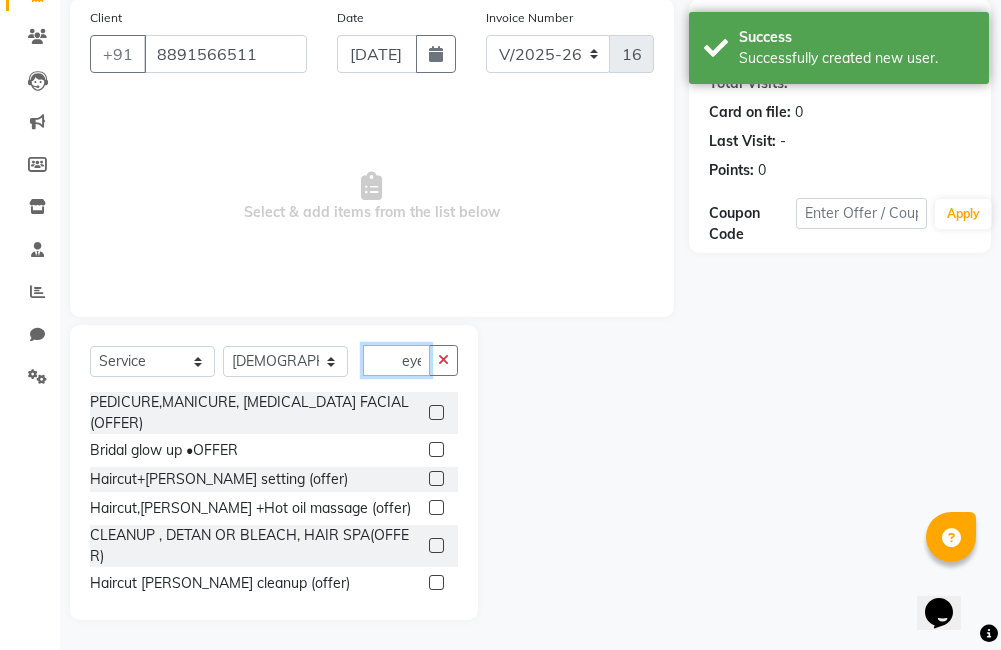 scroll, scrollTop: 0, scrollLeft: 3, axis: horizontal 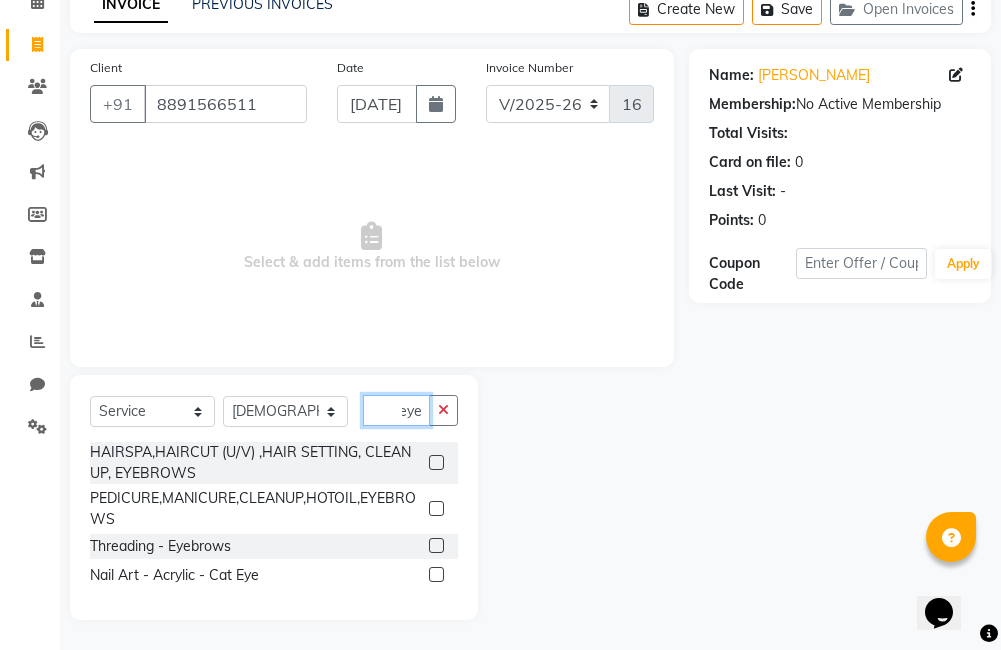 type on "eye" 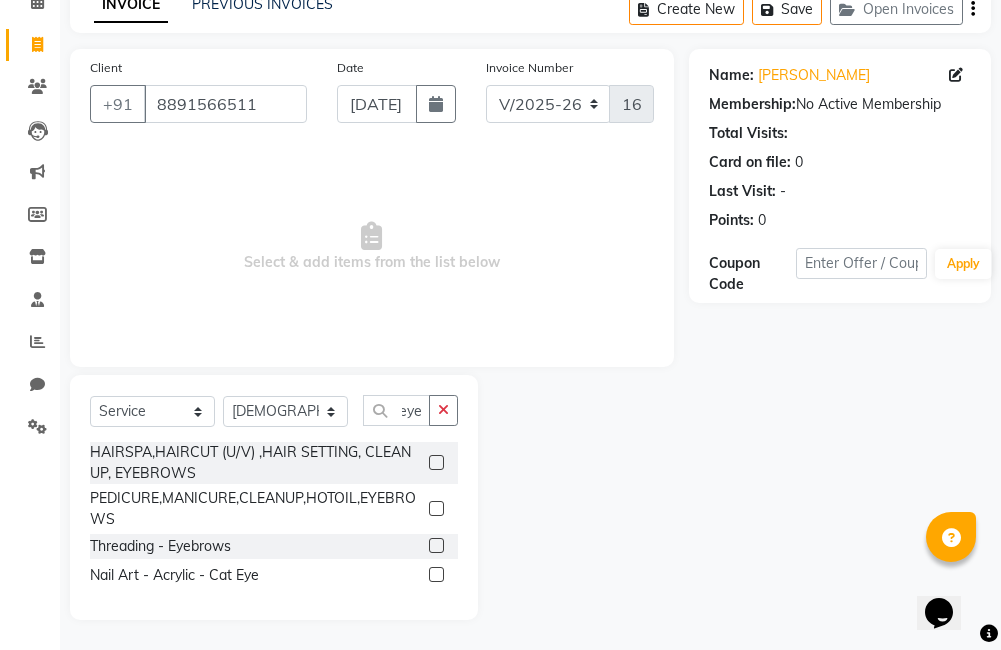 click 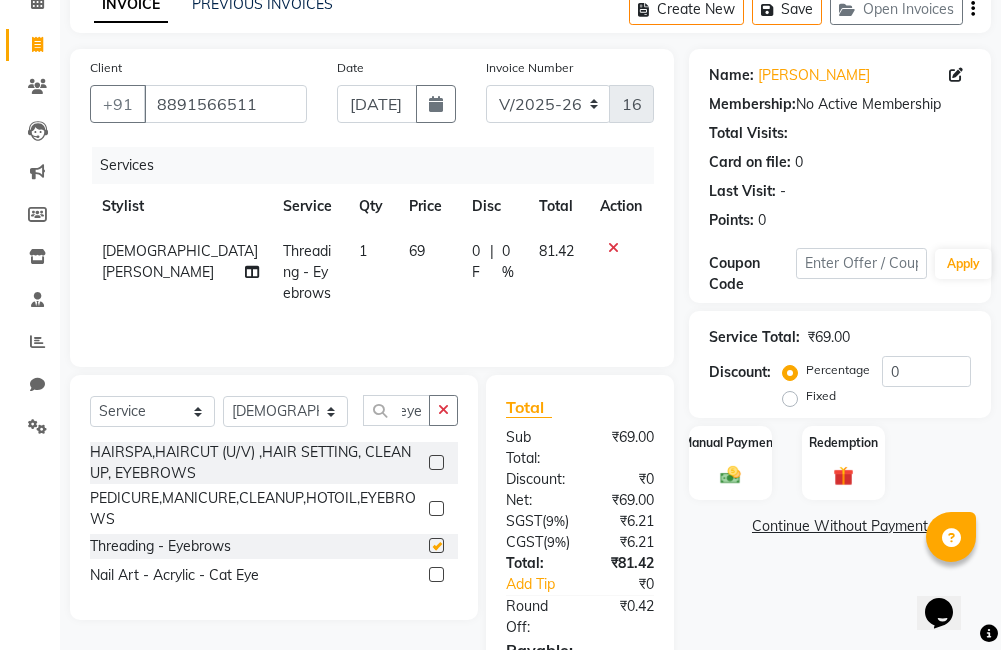 scroll, scrollTop: 0, scrollLeft: 0, axis: both 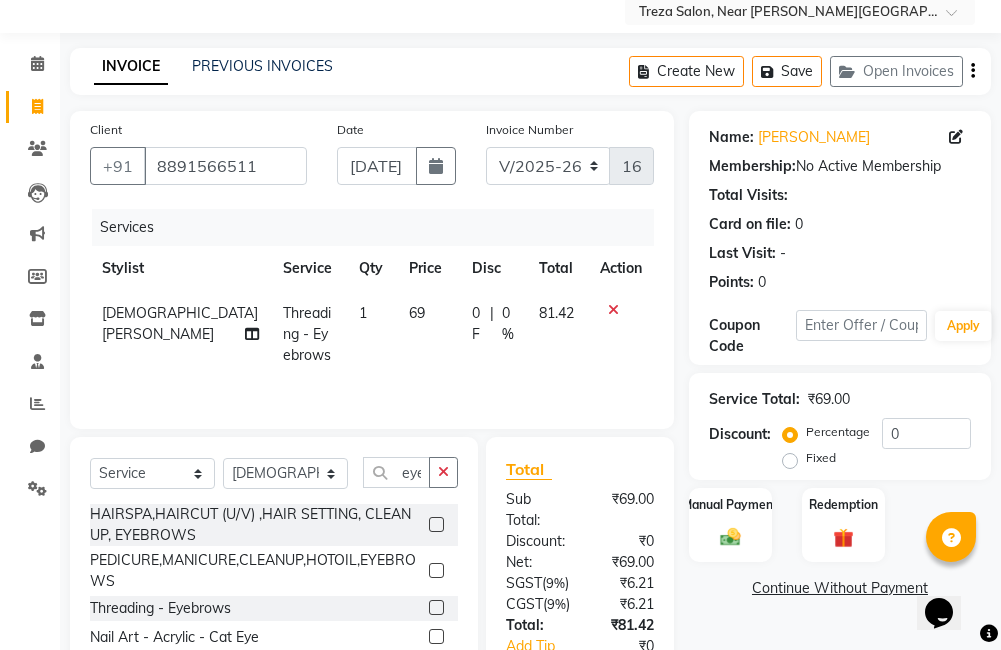 checkbox on "false" 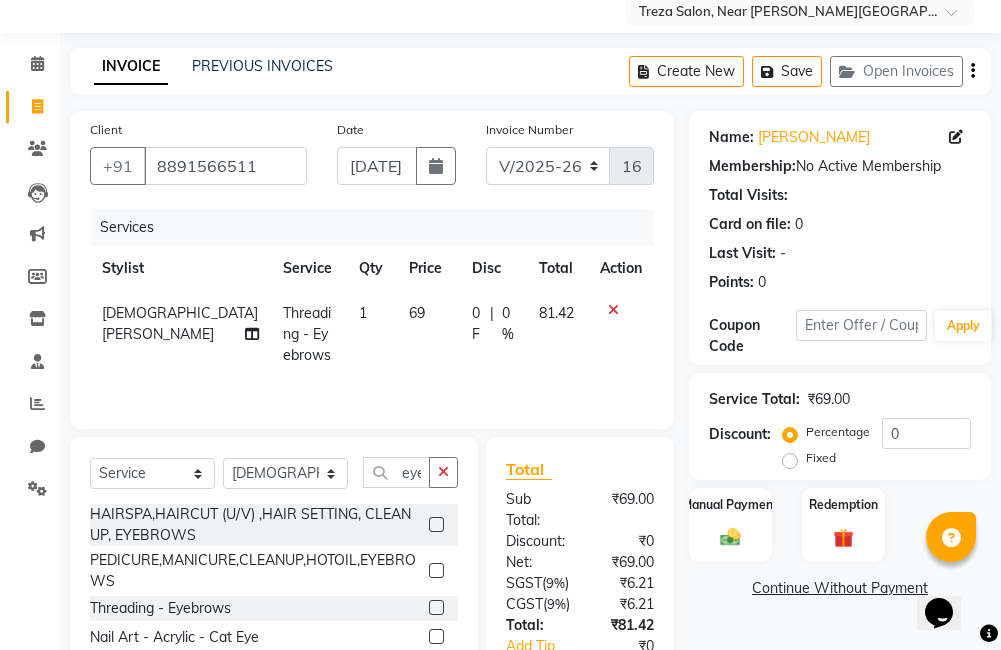 scroll, scrollTop: 0, scrollLeft: 0, axis: both 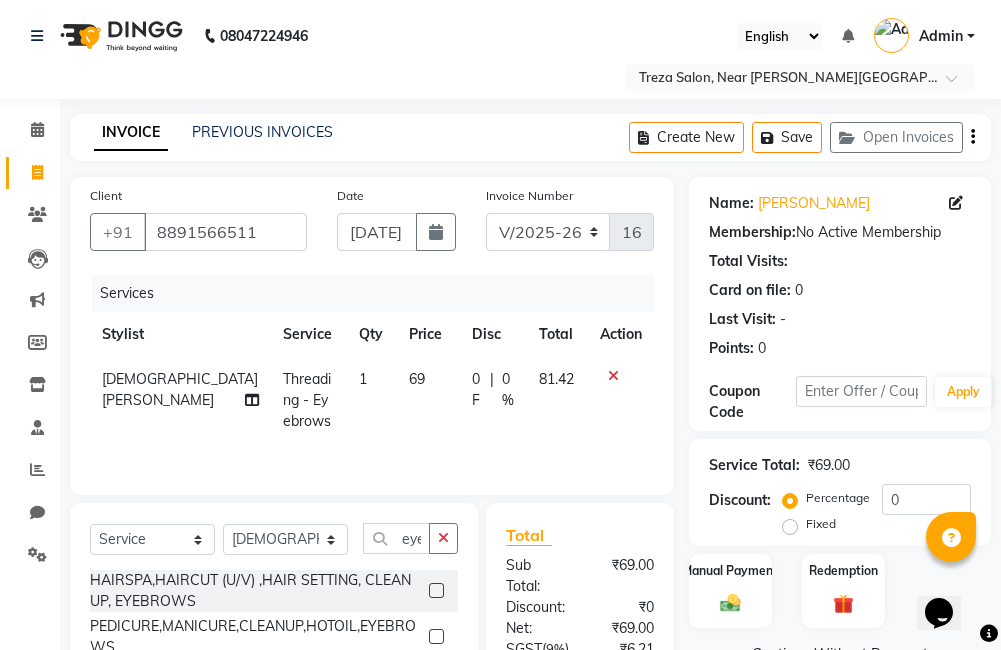 click 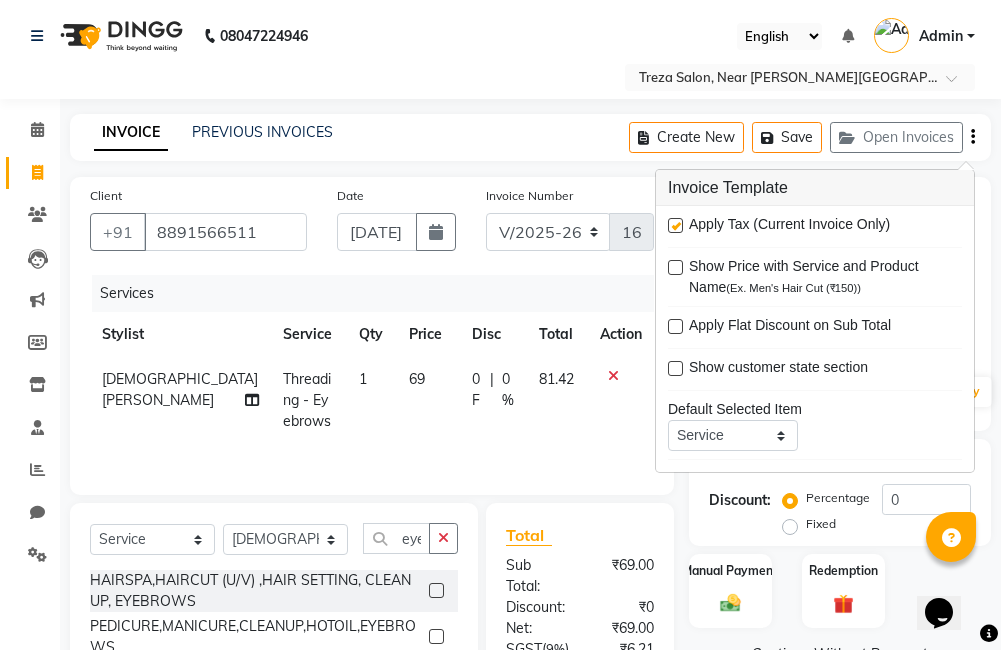 click at bounding box center [675, 225] 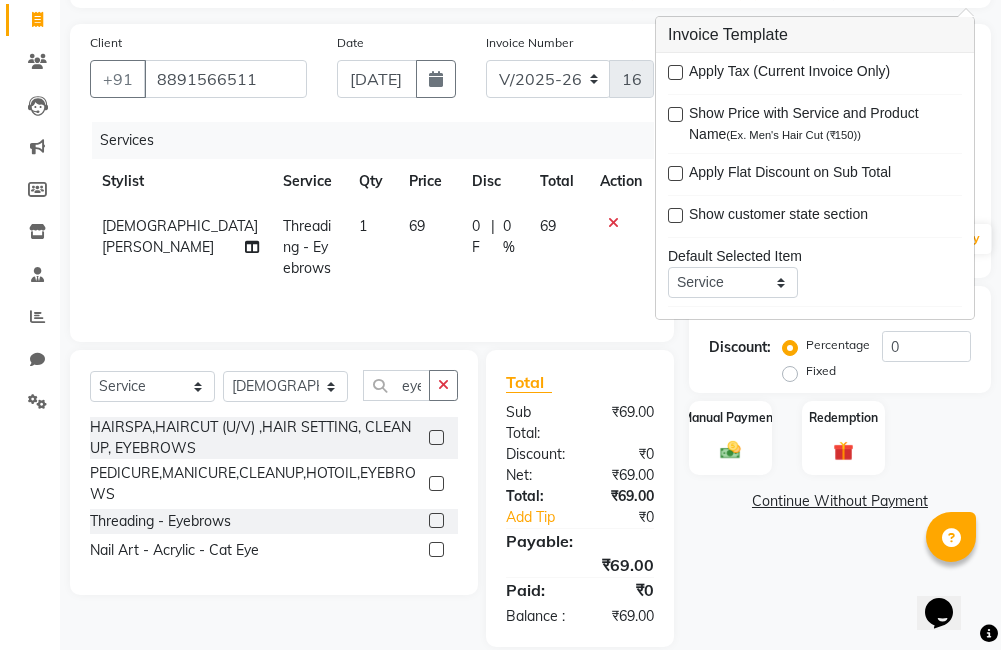 scroll, scrollTop: 177, scrollLeft: 0, axis: vertical 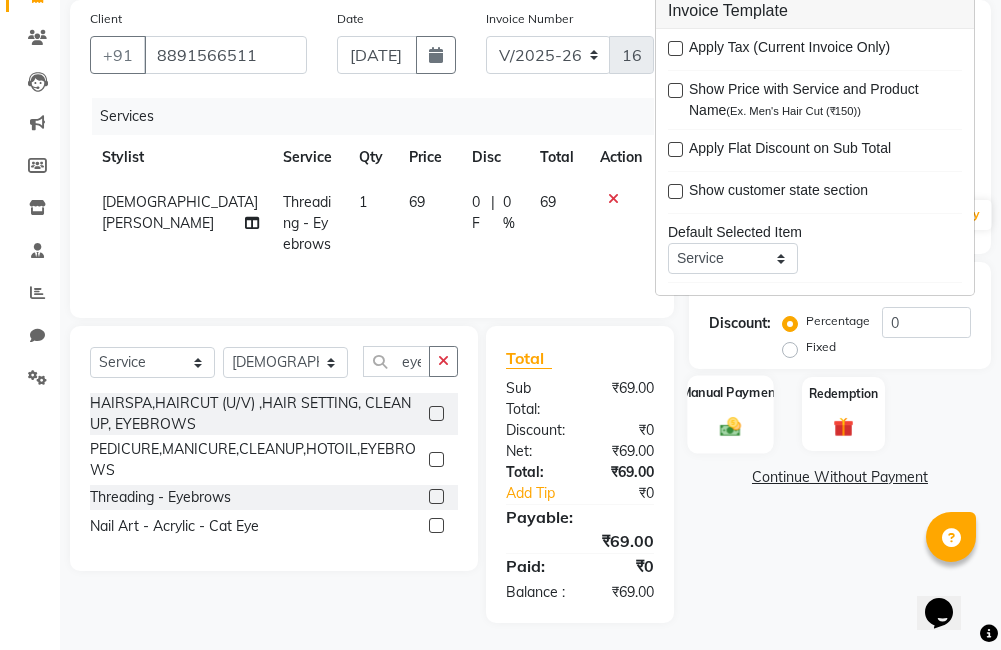 click on "Manual Payment" 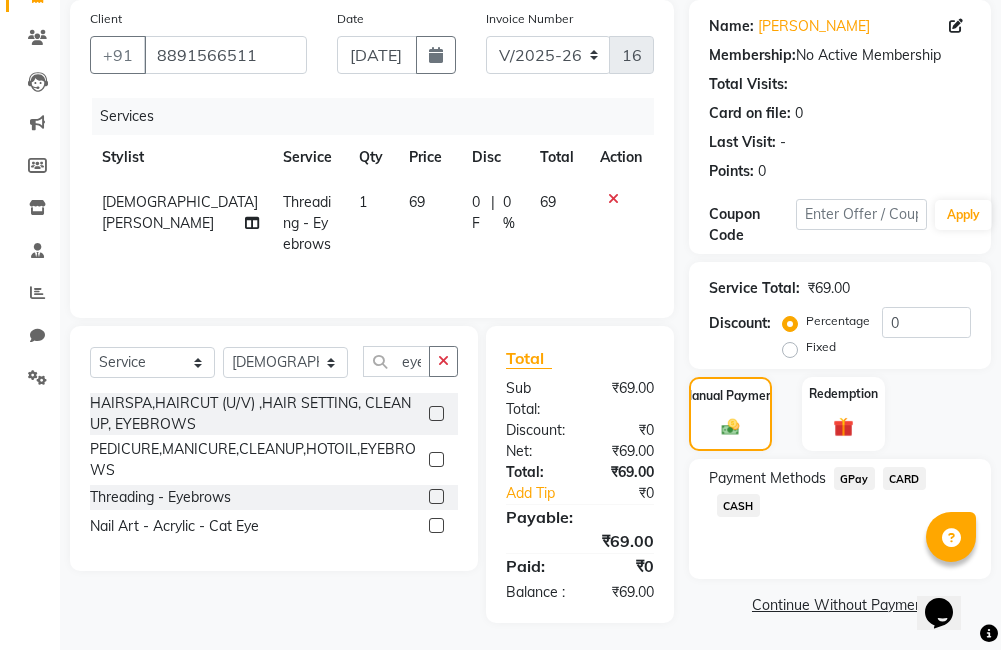 click on "GPay" 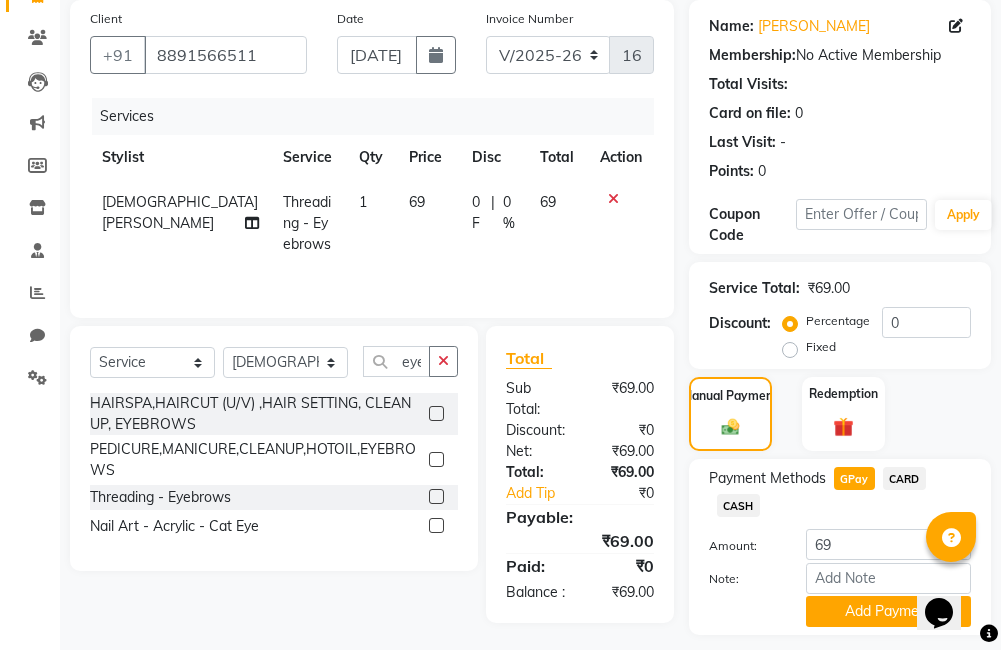 scroll, scrollTop: 233, scrollLeft: 0, axis: vertical 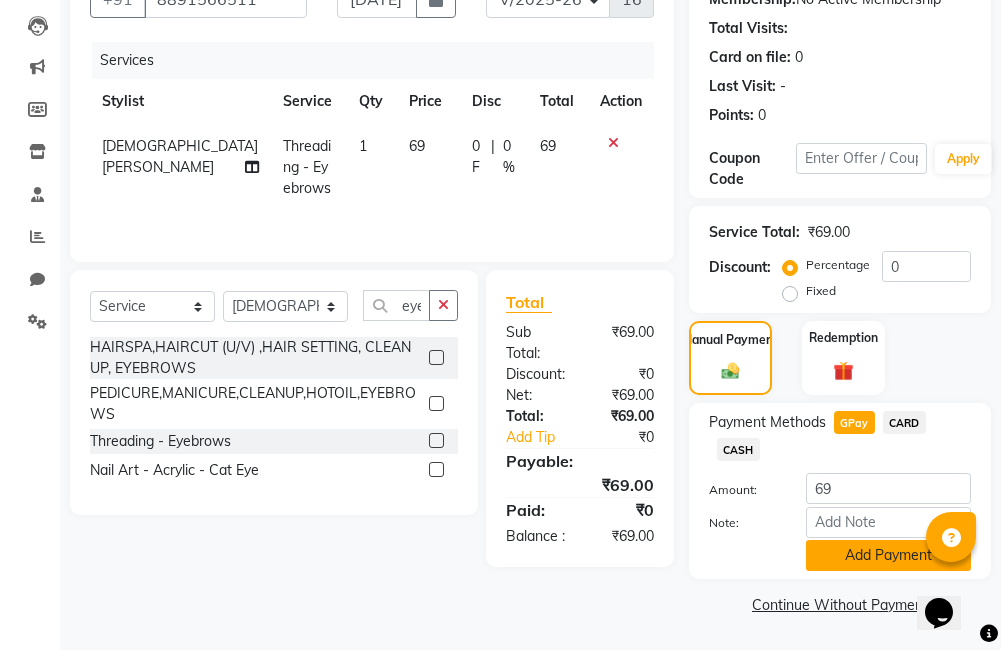 click on "Add Payment" 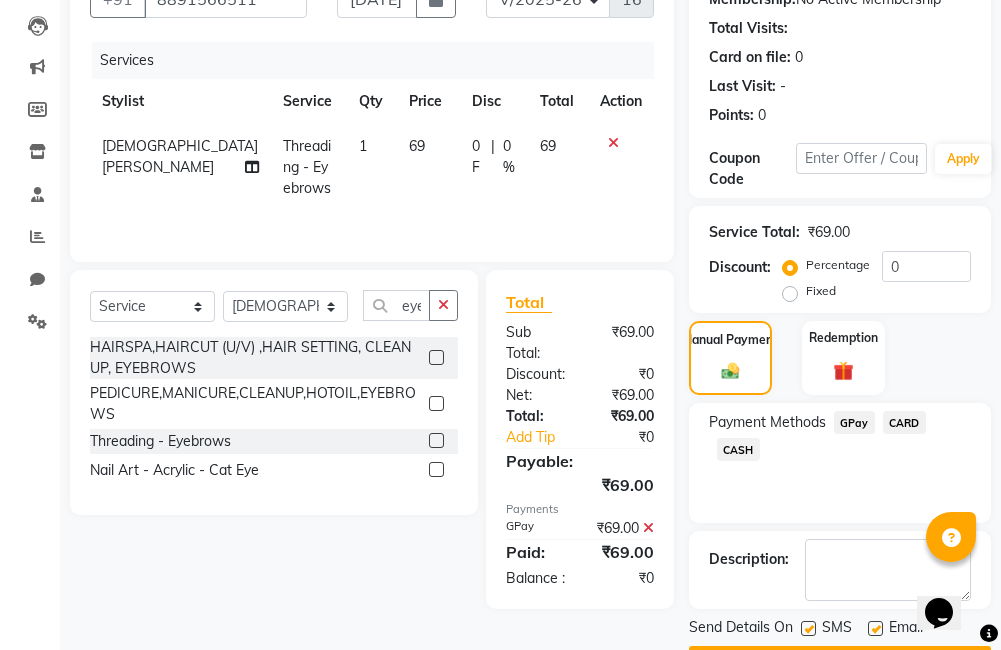scroll, scrollTop: 290, scrollLeft: 0, axis: vertical 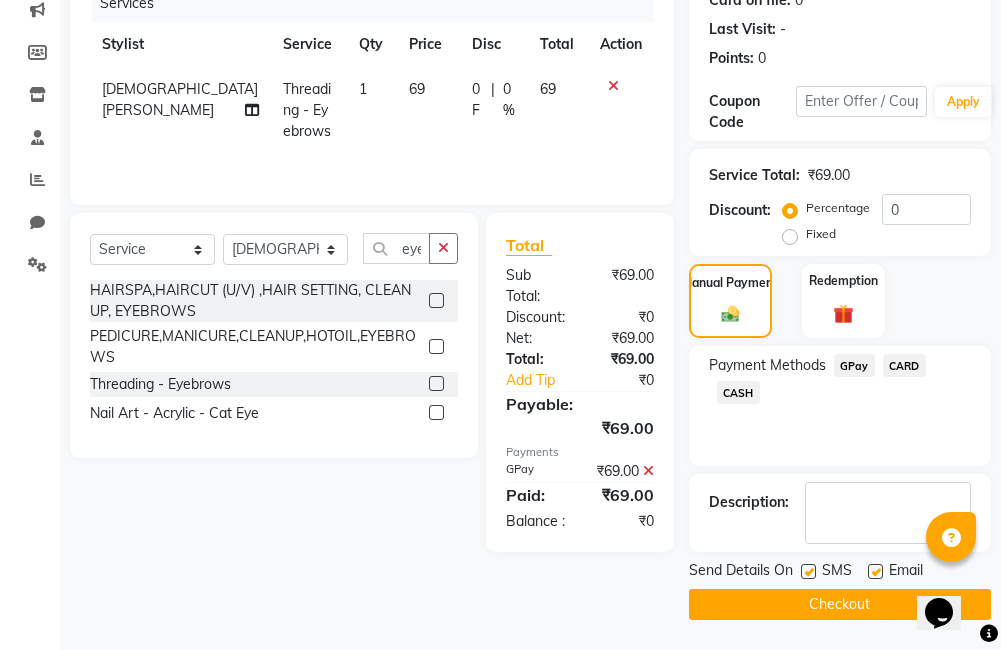click on "Checkout" 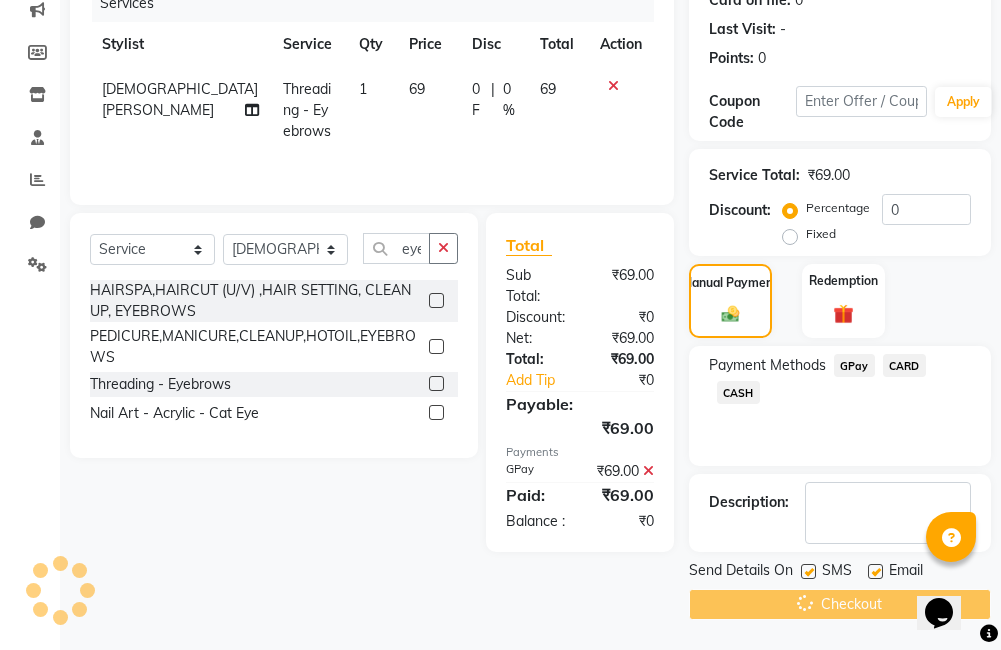 scroll, scrollTop: 0, scrollLeft: 0, axis: both 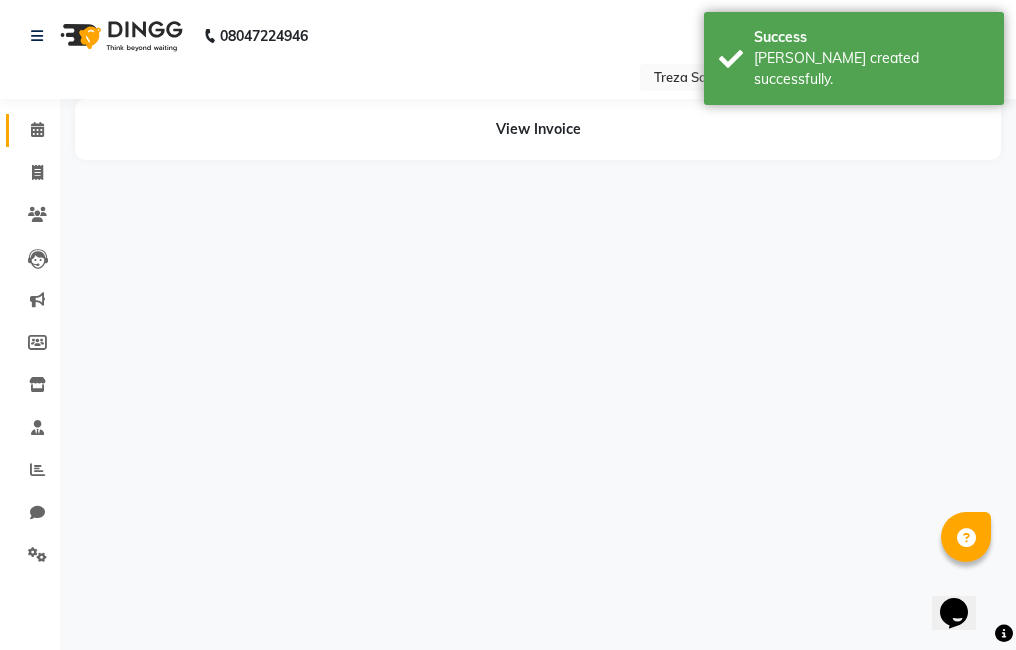 click 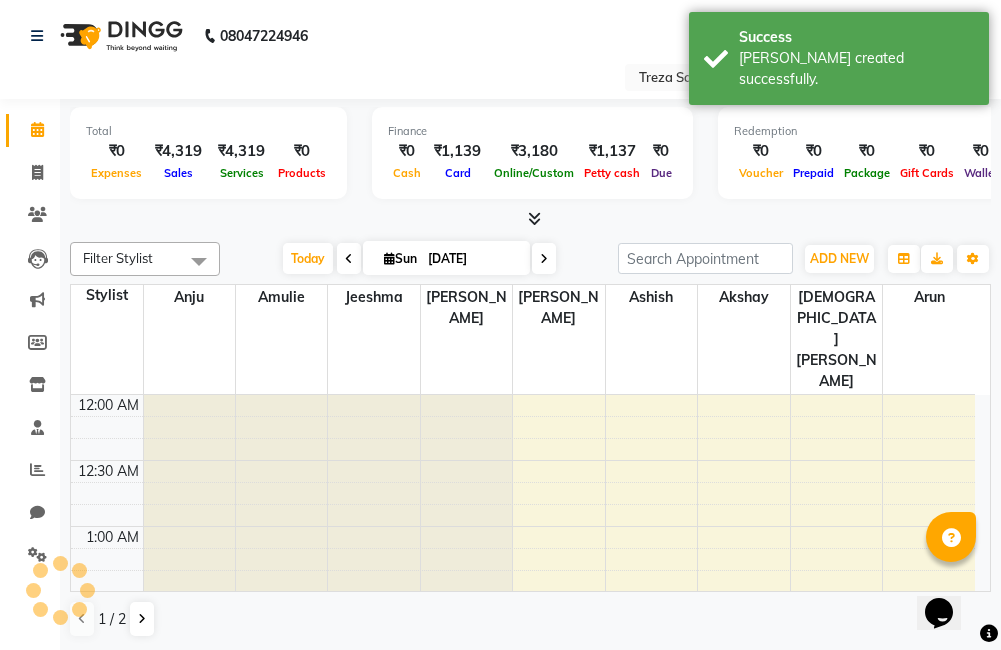 scroll, scrollTop: 793, scrollLeft: 0, axis: vertical 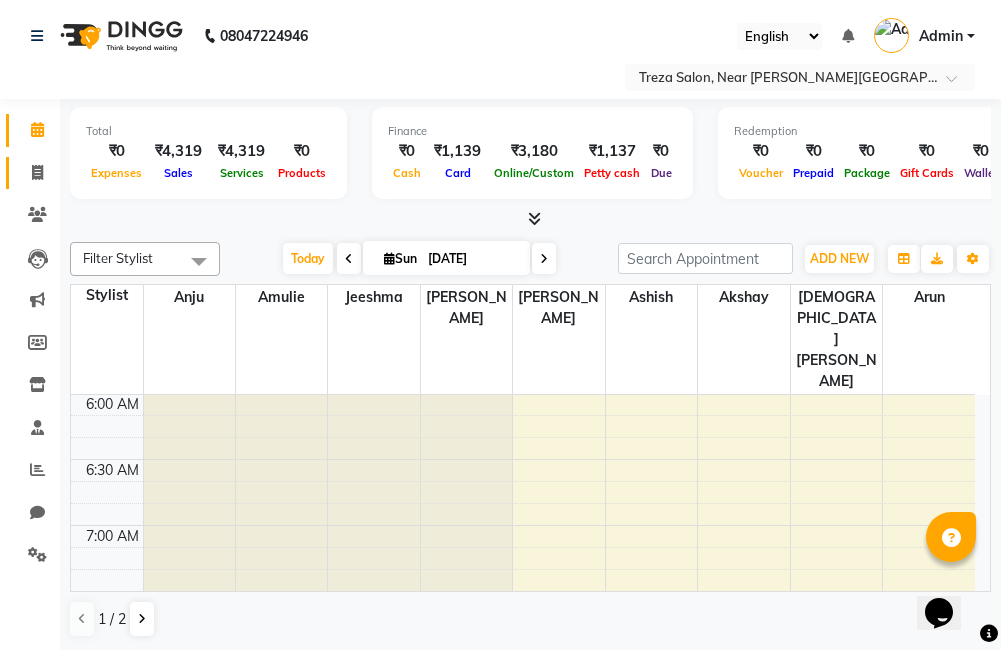 click 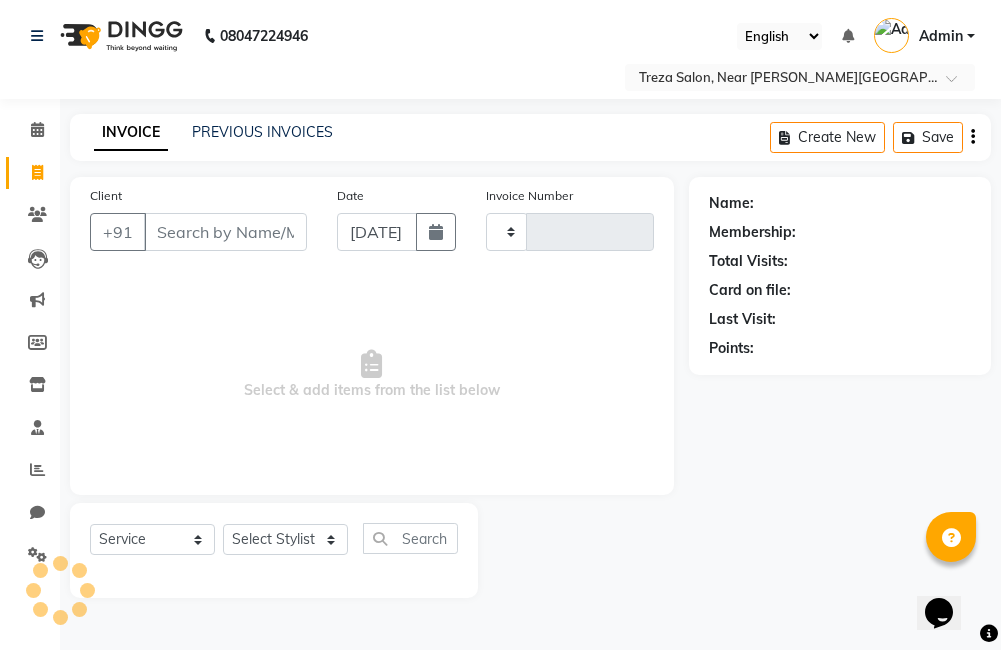 type on "1694" 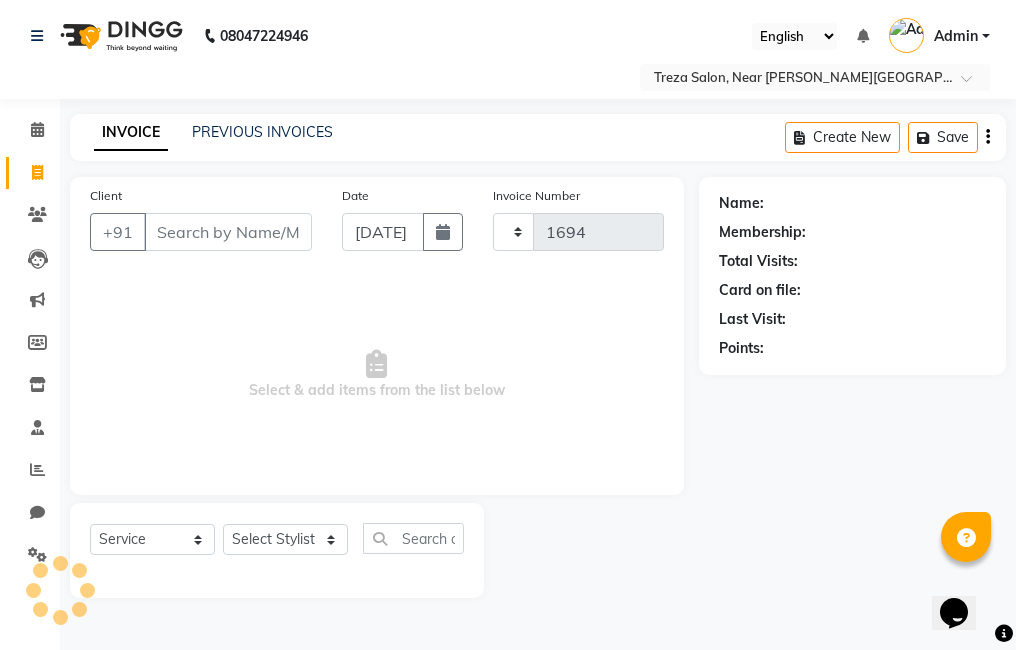 select on "7633" 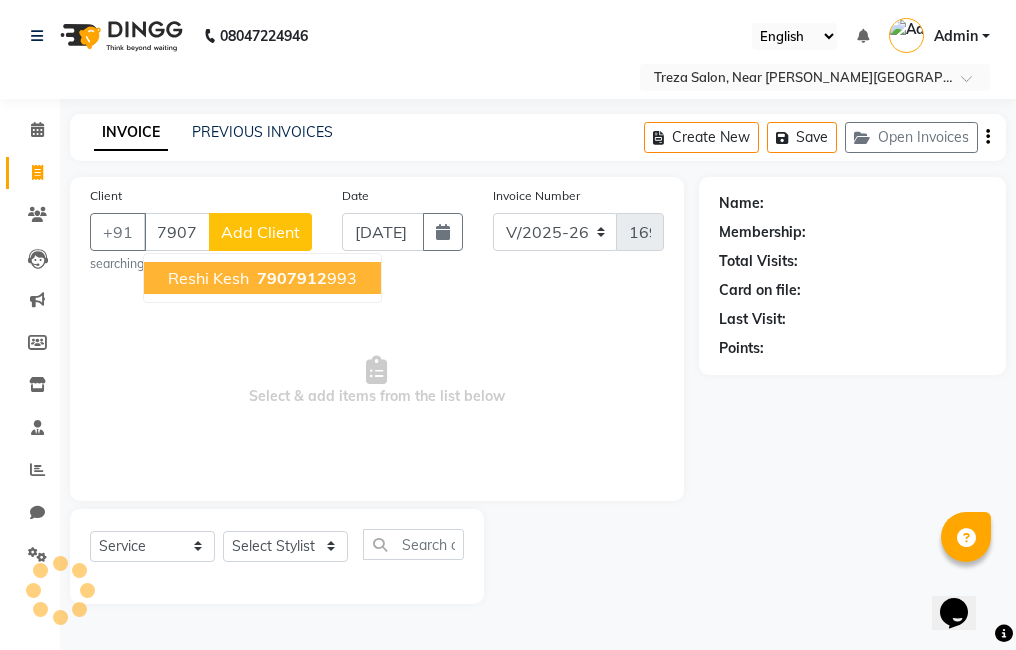 click on "7907912" at bounding box center [292, 278] 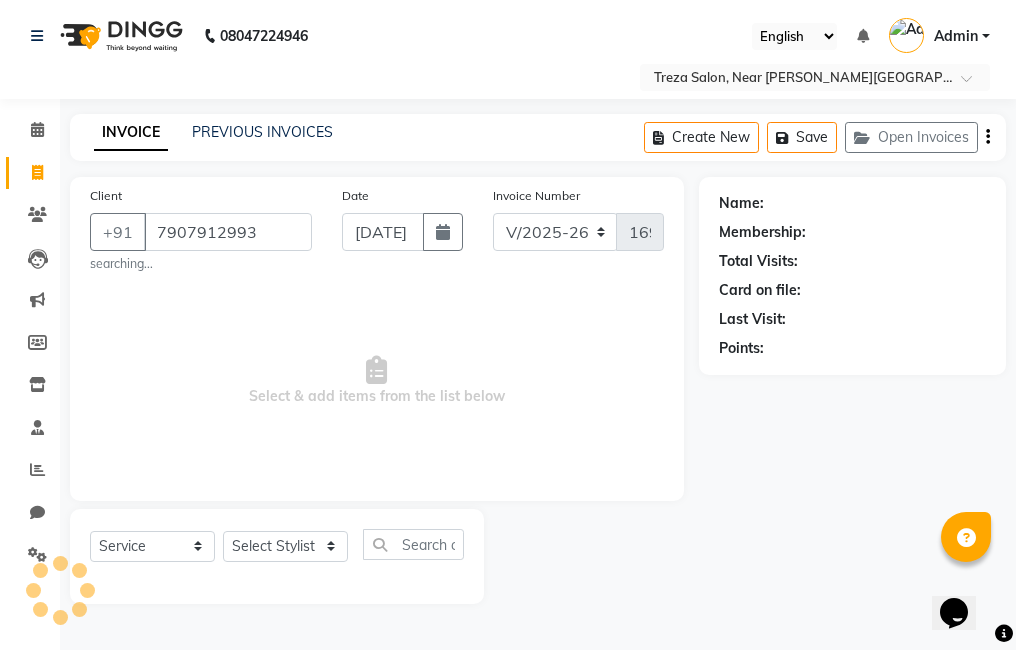 type on "7907912993" 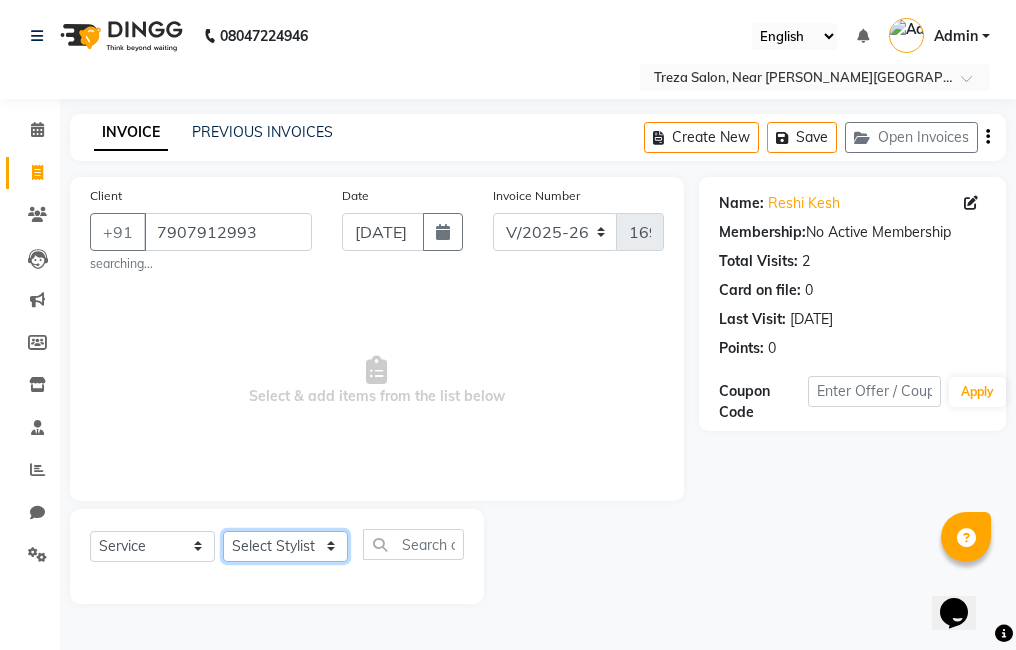 click on "Select Stylist [PERSON_NAME] Amulie Anju [PERSON_NAME] [PERSON_NAME] Jeeshma [PERSON_NAME] [PERSON_NAME] Shijo" 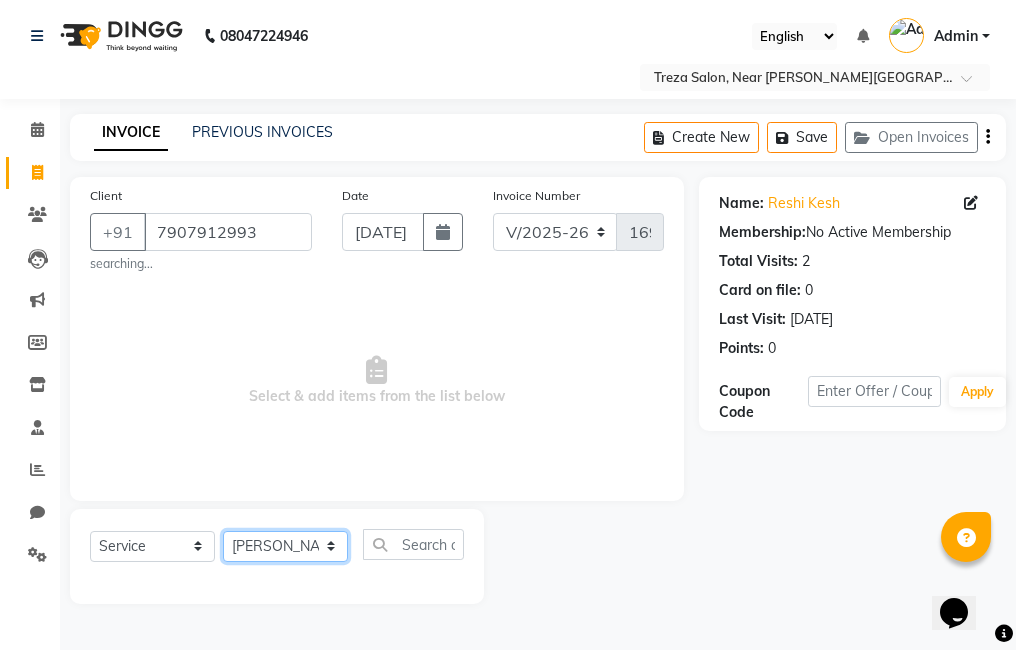 click on "Select Stylist [PERSON_NAME] Amulie Anju [PERSON_NAME] [PERSON_NAME] Jeeshma [PERSON_NAME] [PERSON_NAME] Shijo" 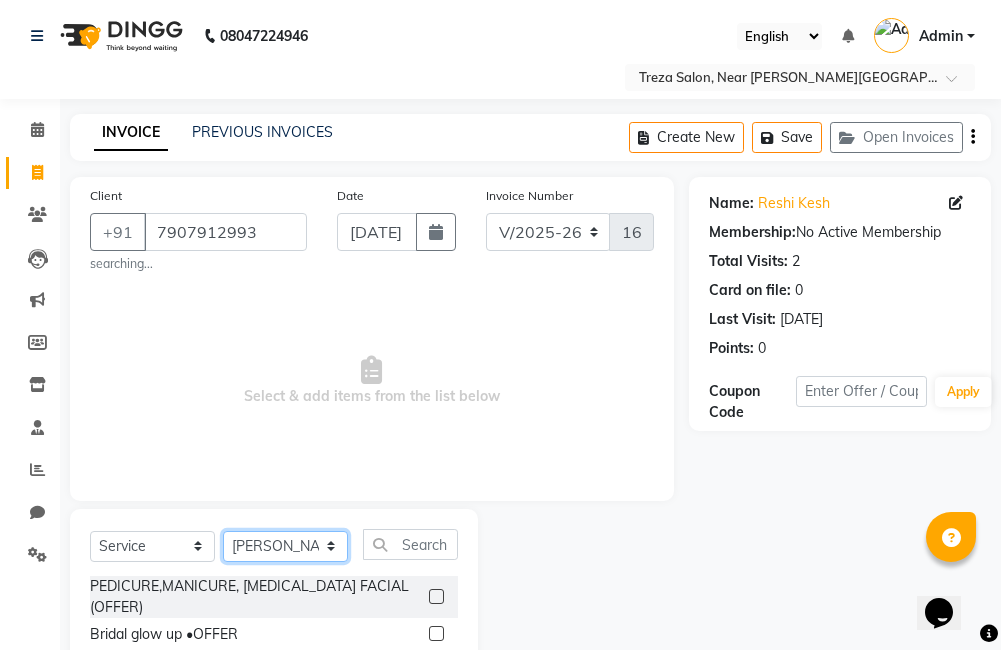 scroll, scrollTop: 184, scrollLeft: 0, axis: vertical 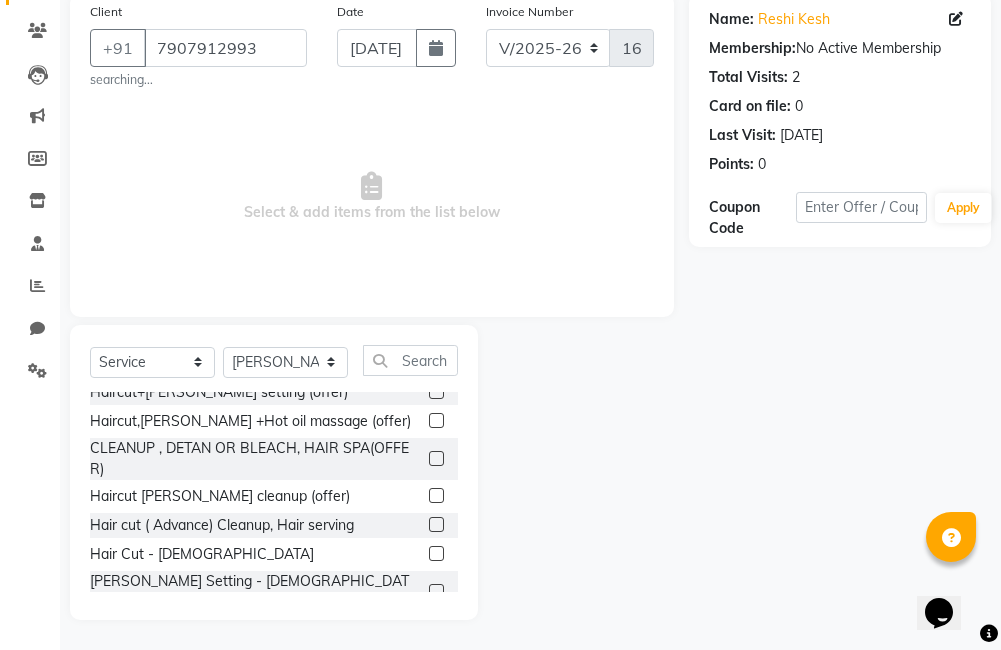 click 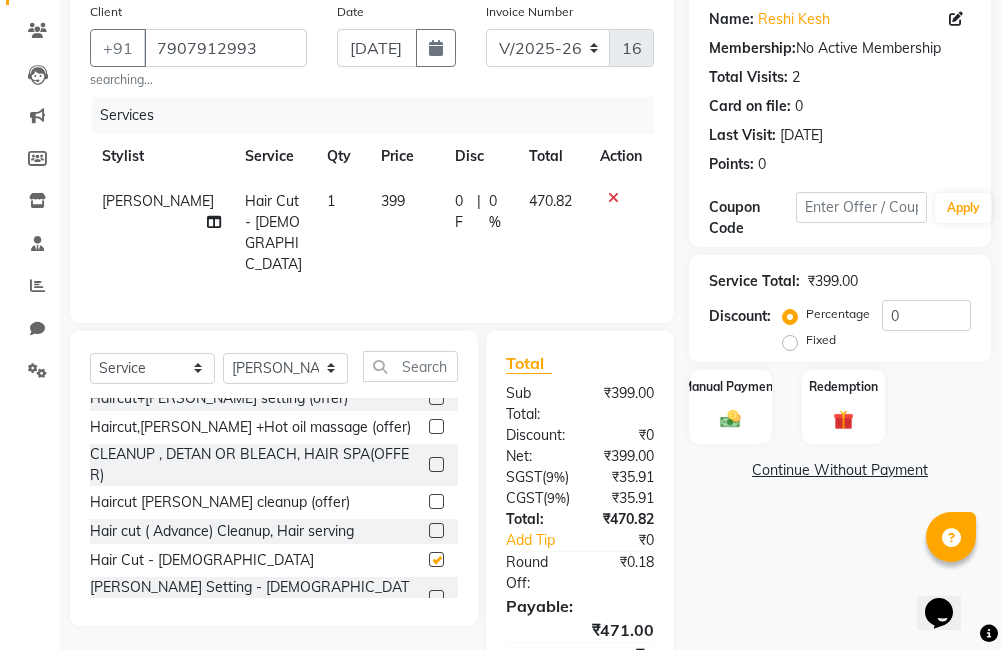 checkbox on "false" 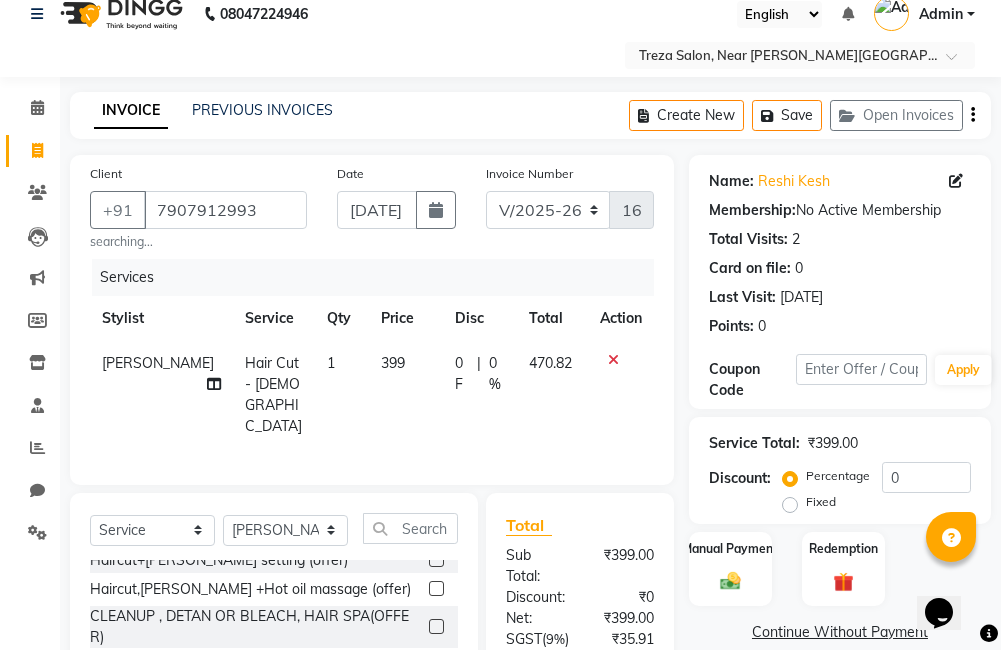 scroll, scrollTop: 0, scrollLeft: 0, axis: both 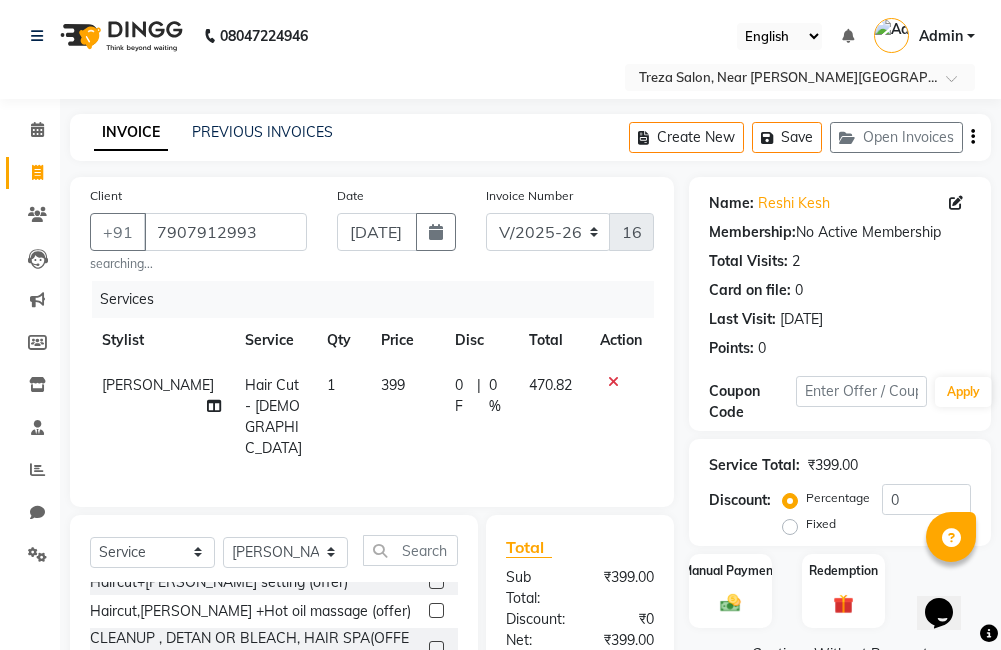 click 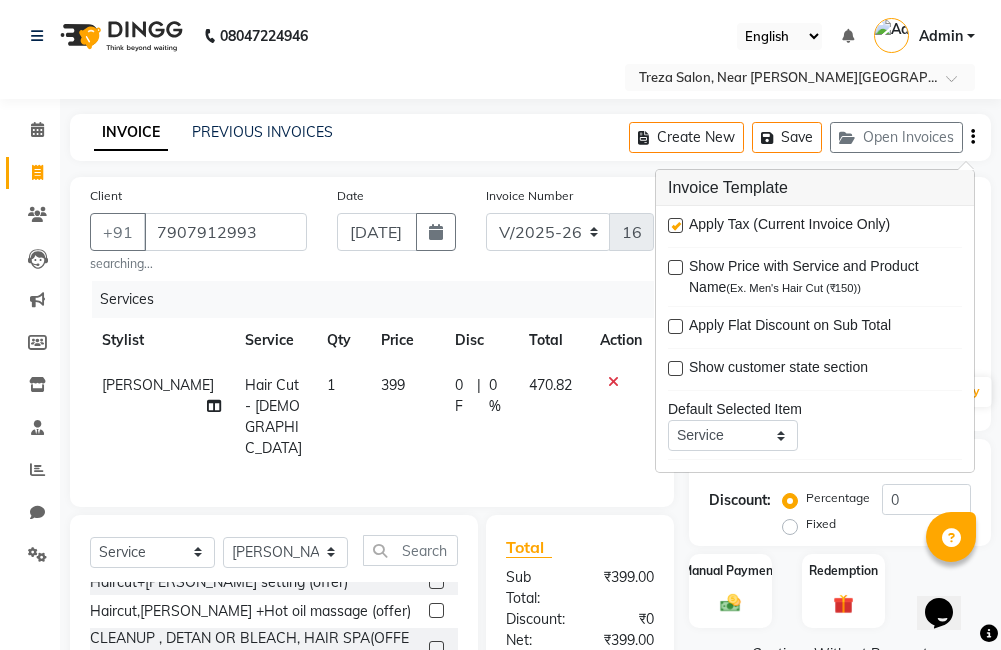 click at bounding box center (675, 225) 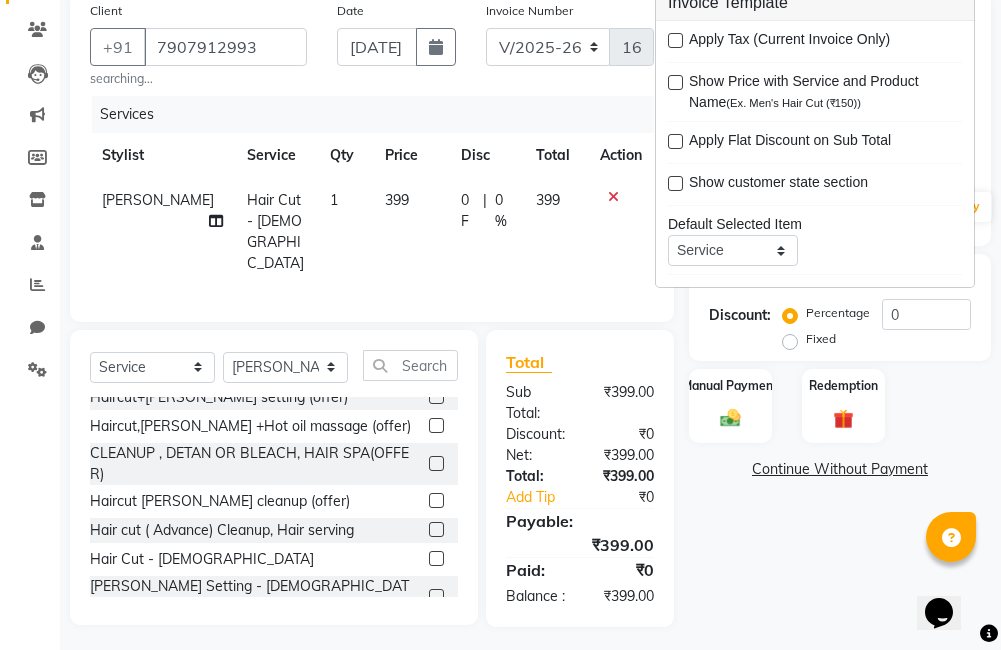 scroll, scrollTop: 207, scrollLeft: 0, axis: vertical 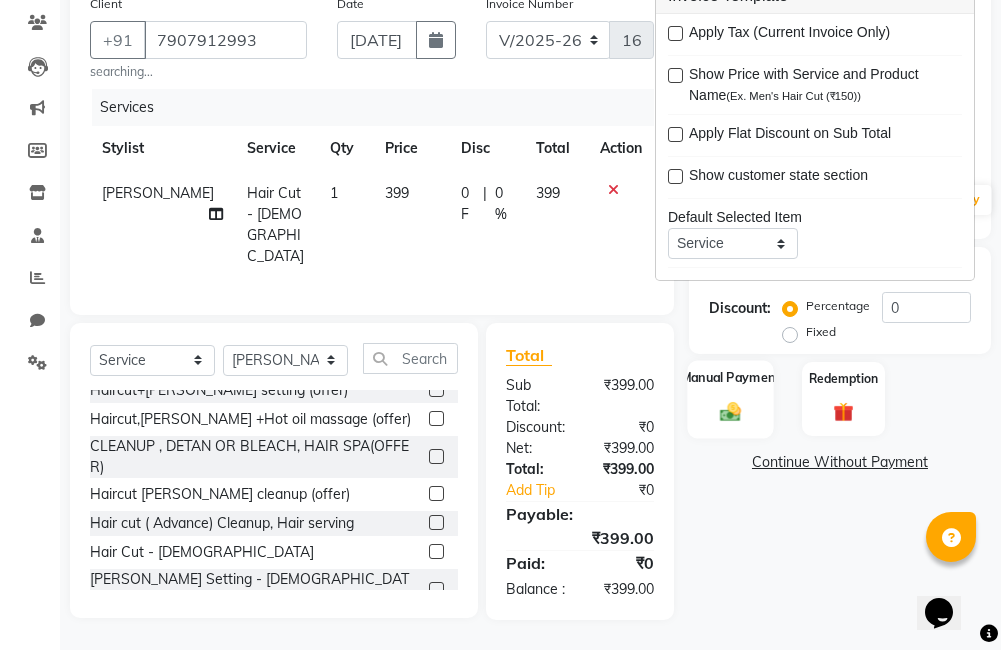 click on "Manual Payment" 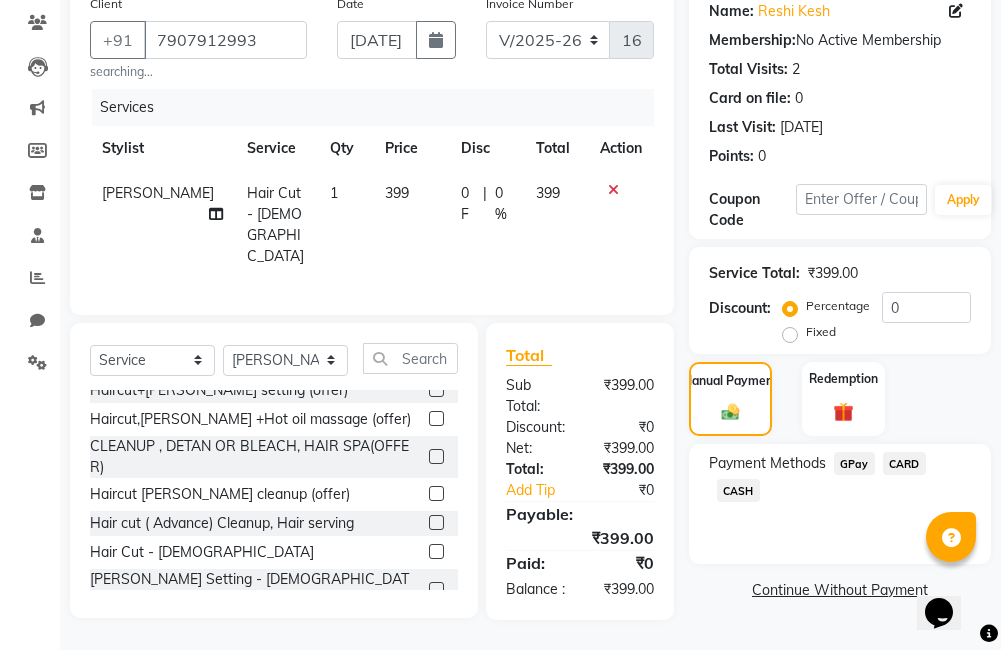 click on "GPay" 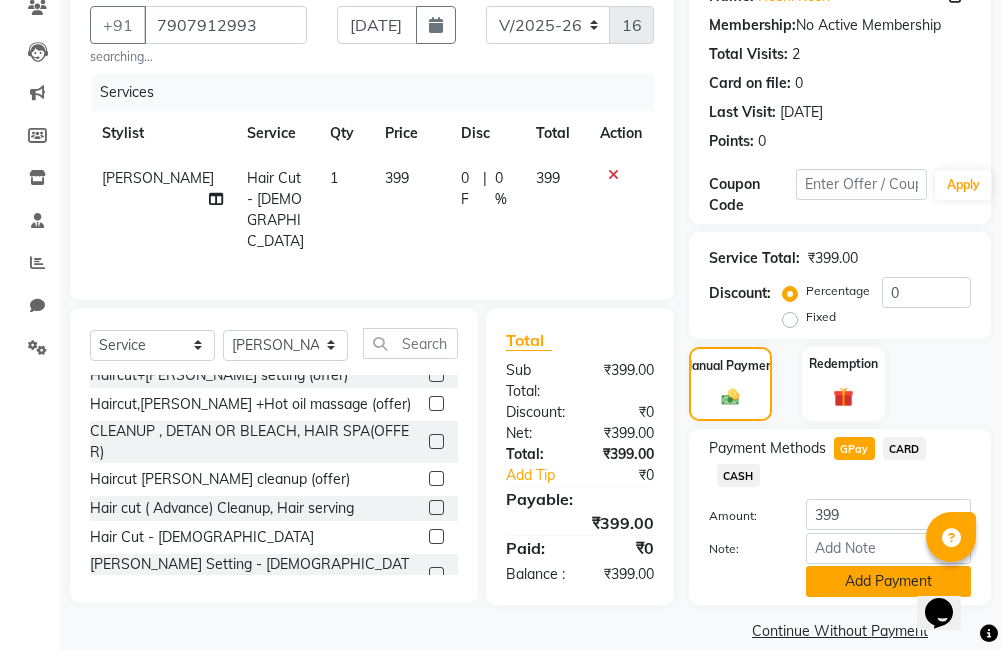 click on "Add Payment" 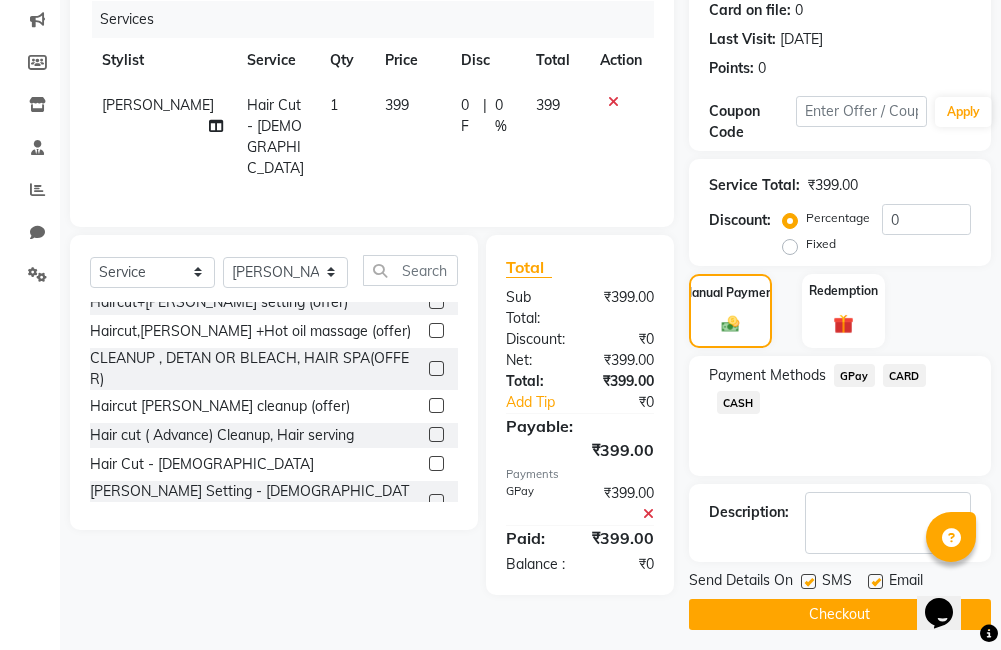 scroll, scrollTop: 290, scrollLeft: 0, axis: vertical 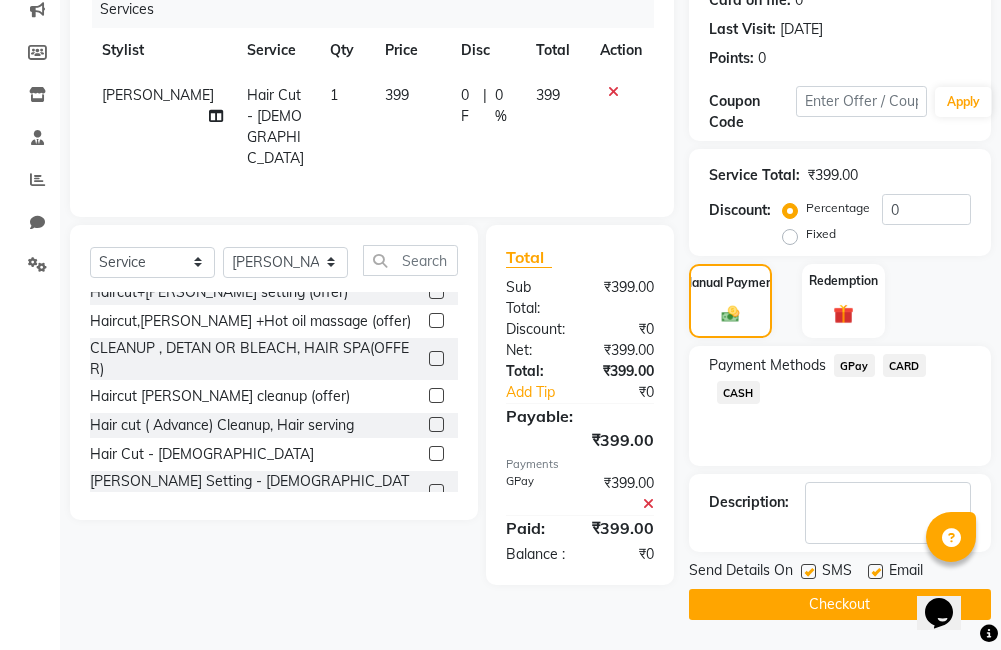click on "Checkout" 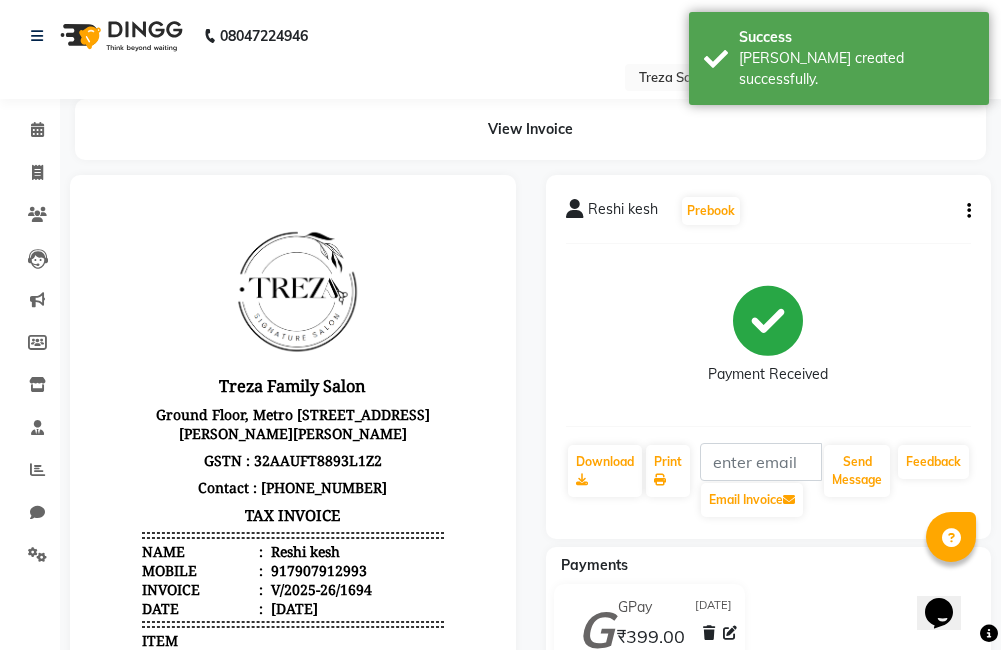 scroll, scrollTop: 0, scrollLeft: 0, axis: both 